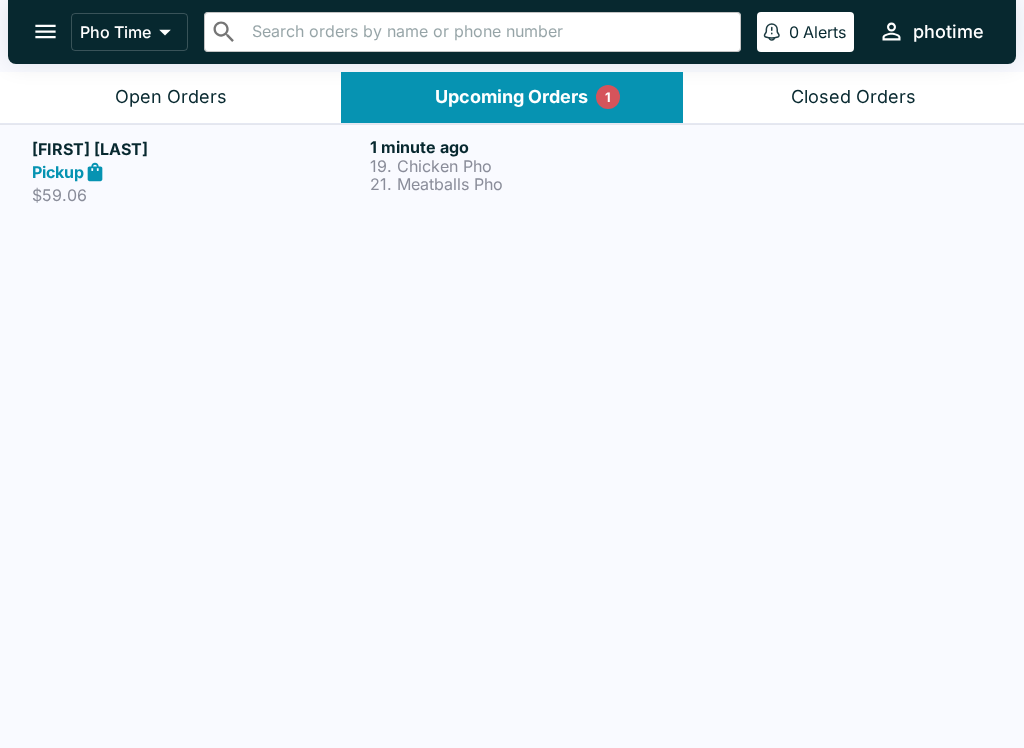 scroll, scrollTop: 3, scrollLeft: 0, axis: vertical 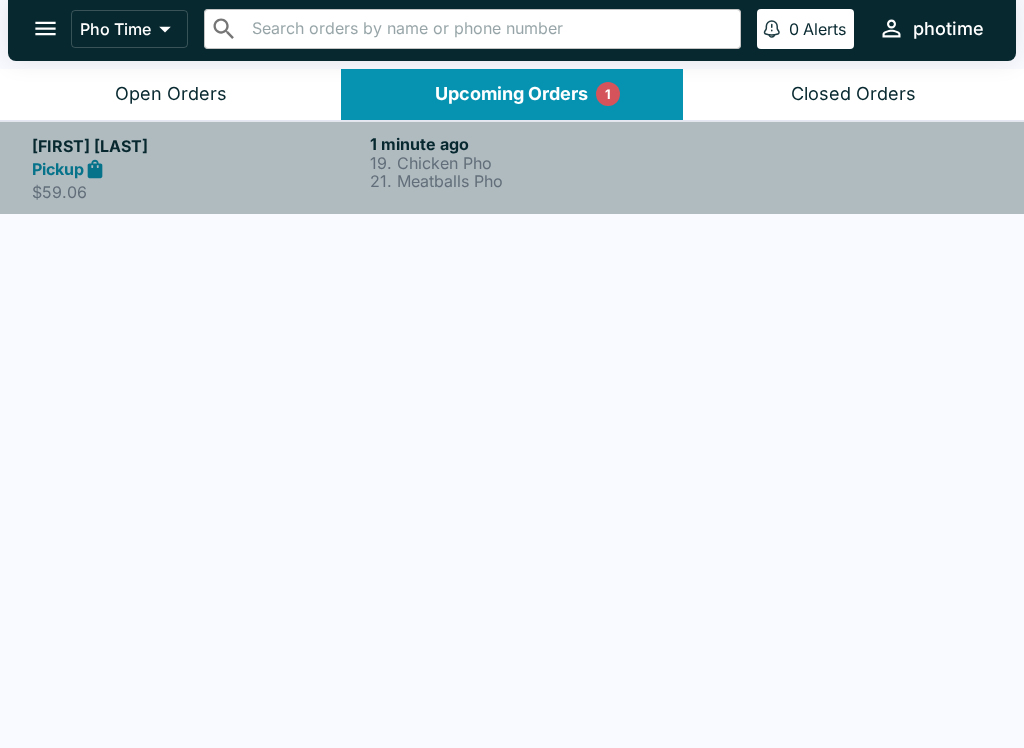 click at bounding box center [850, 168] 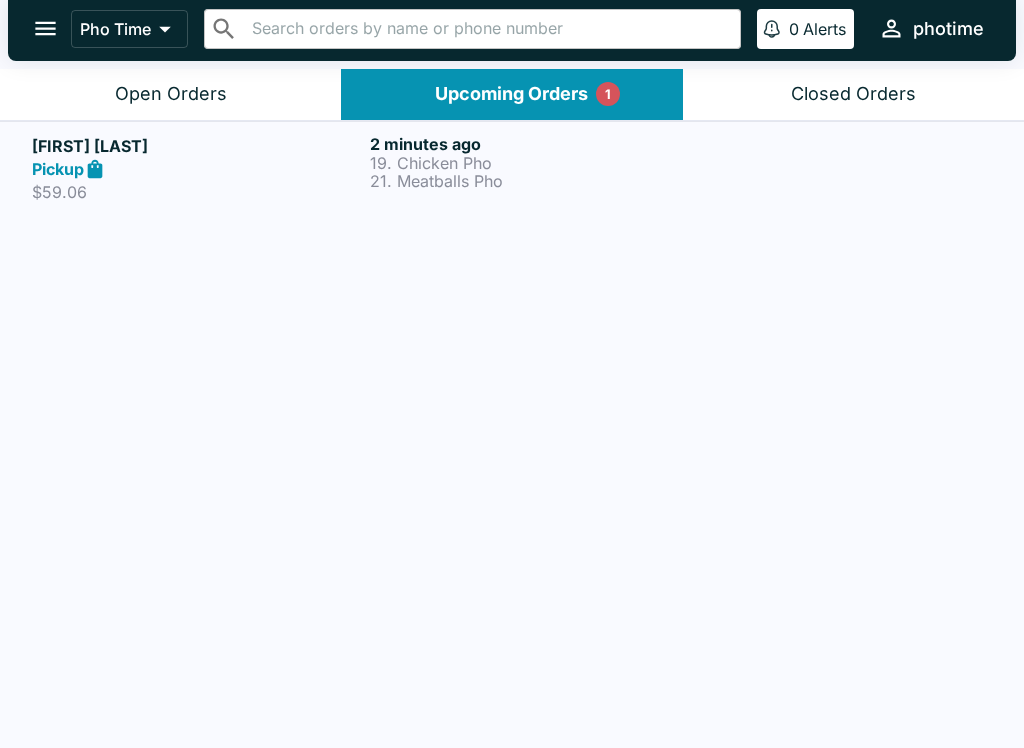 scroll, scrollTop: 0, scrollLeft: 0, axis: both 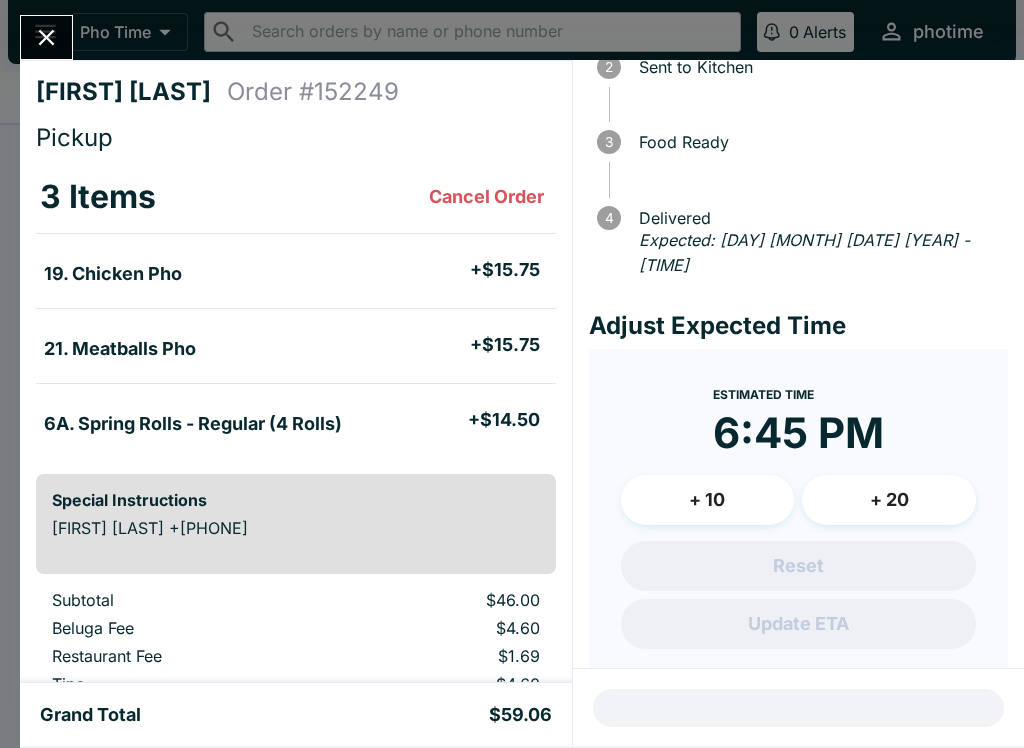 click 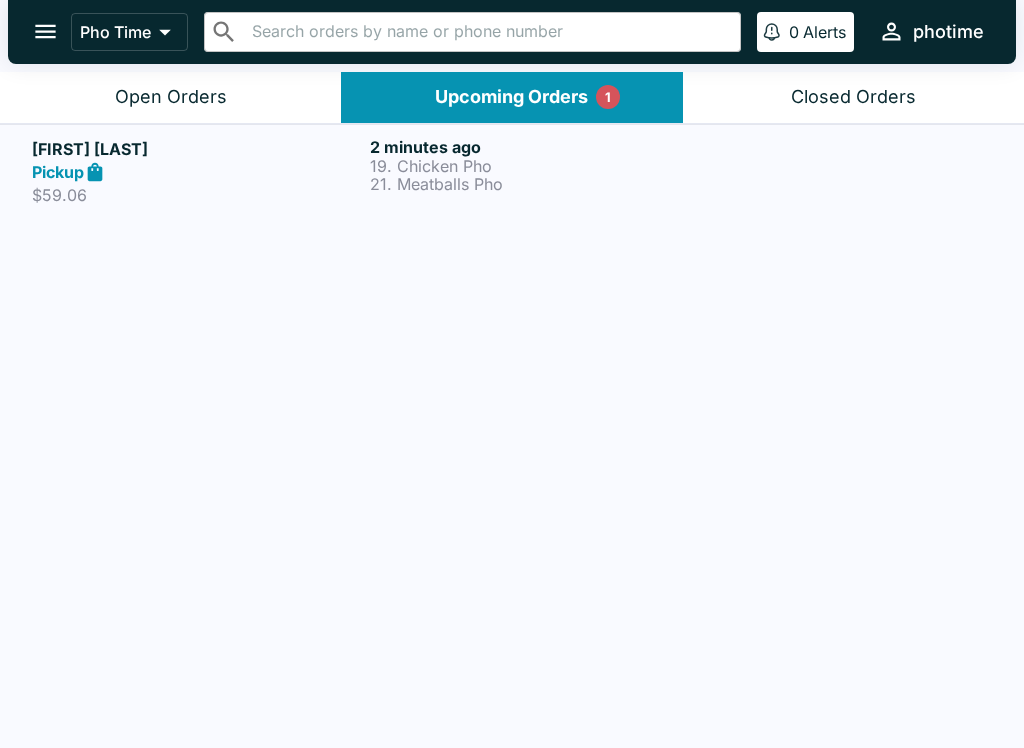 click on "Open Orders" at bounding box center [170, 97] 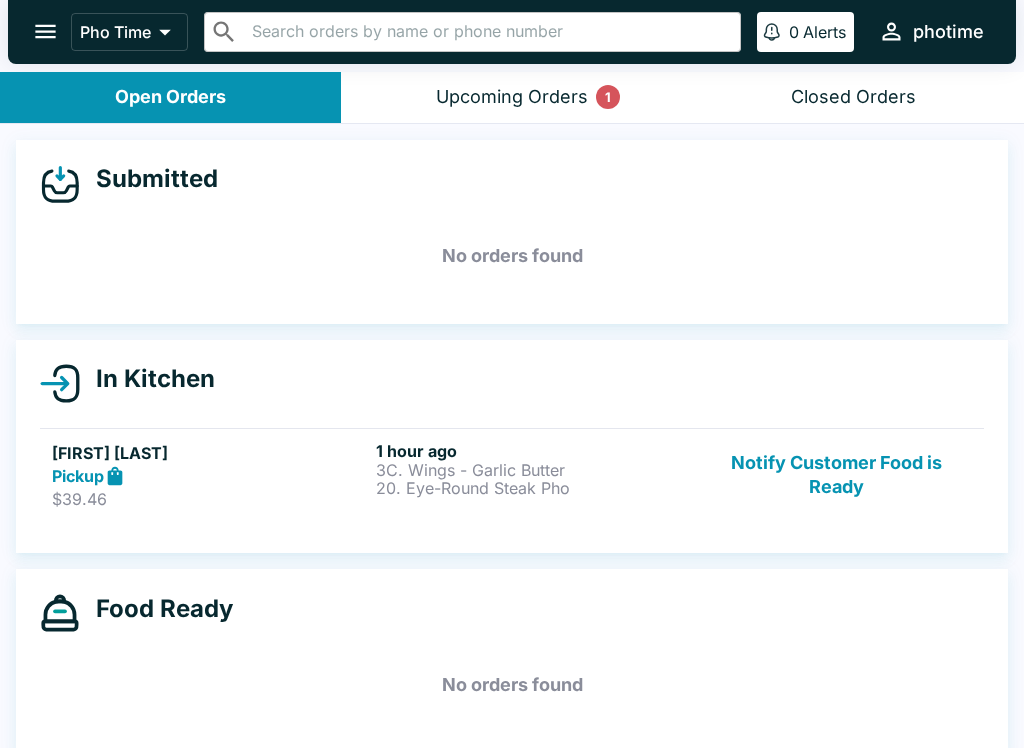 click on "Upcoming Orders 1" at bounding box center (511, 97) 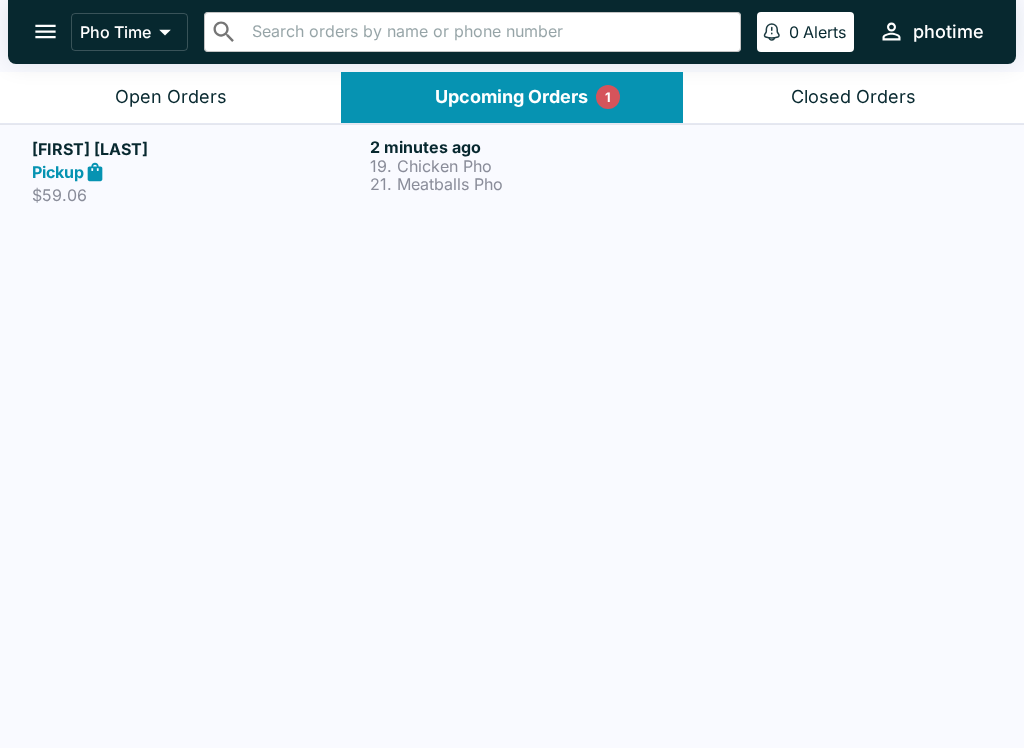 click on "Open Orders" at bounding box center [170, 97] 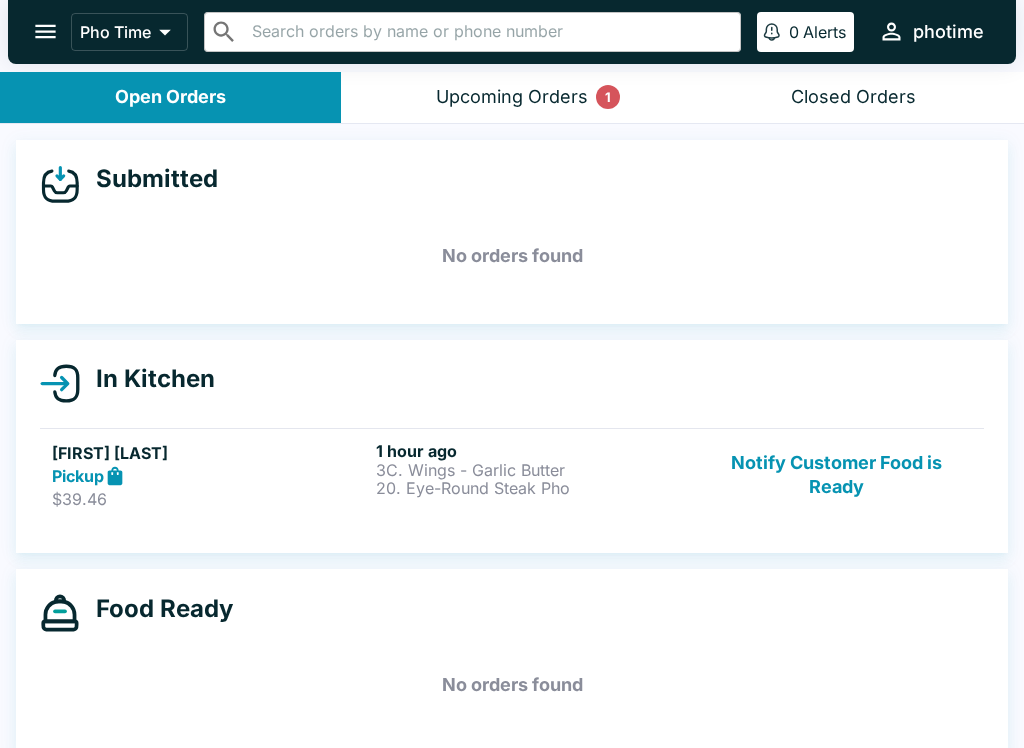 click on "Upcoming Orders 1" at bounding box center (511, 97) 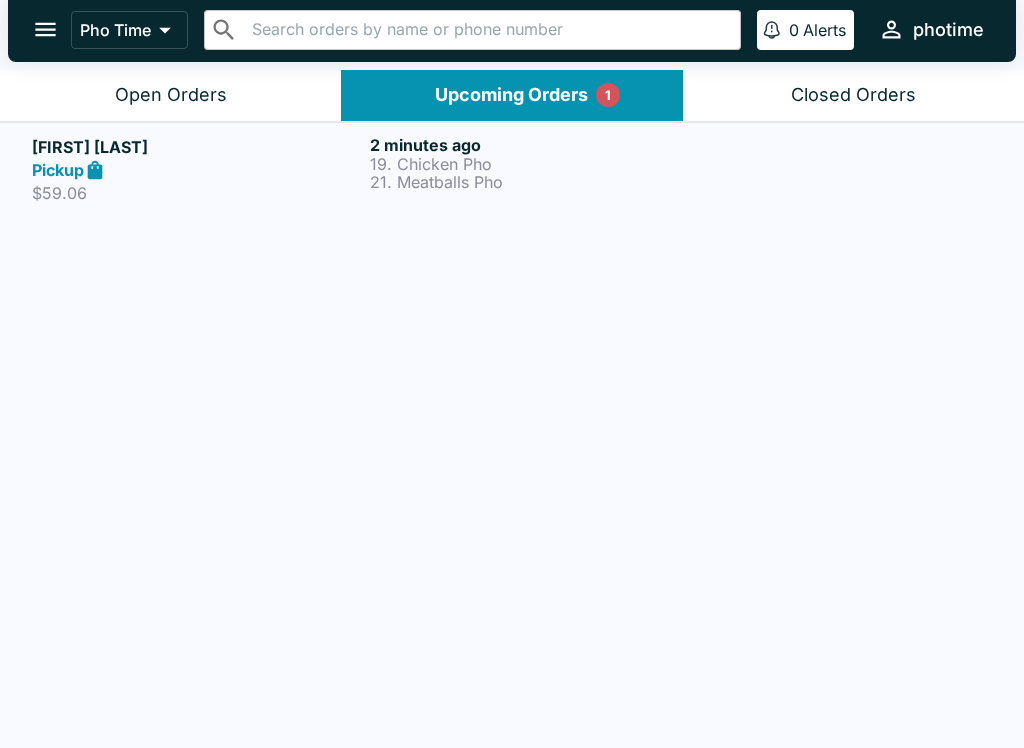 scroll, scrollTop: 2, scrollLeft: 0, axis: vertical 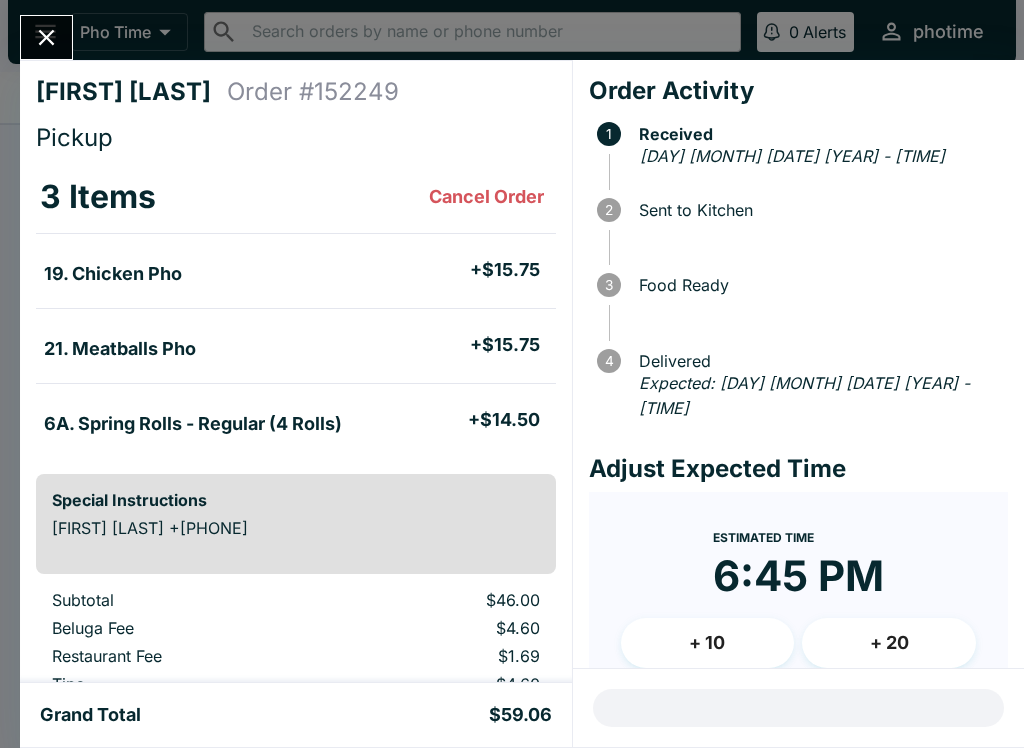 click 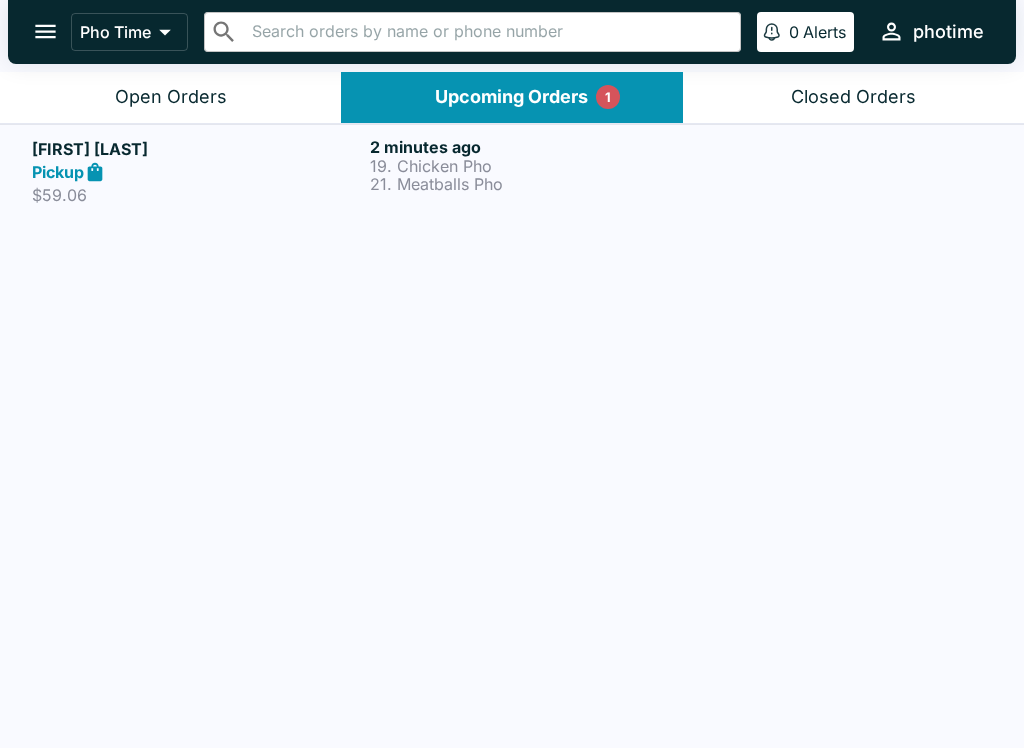 click on "Open Orders" at bounding box center (170, 97) 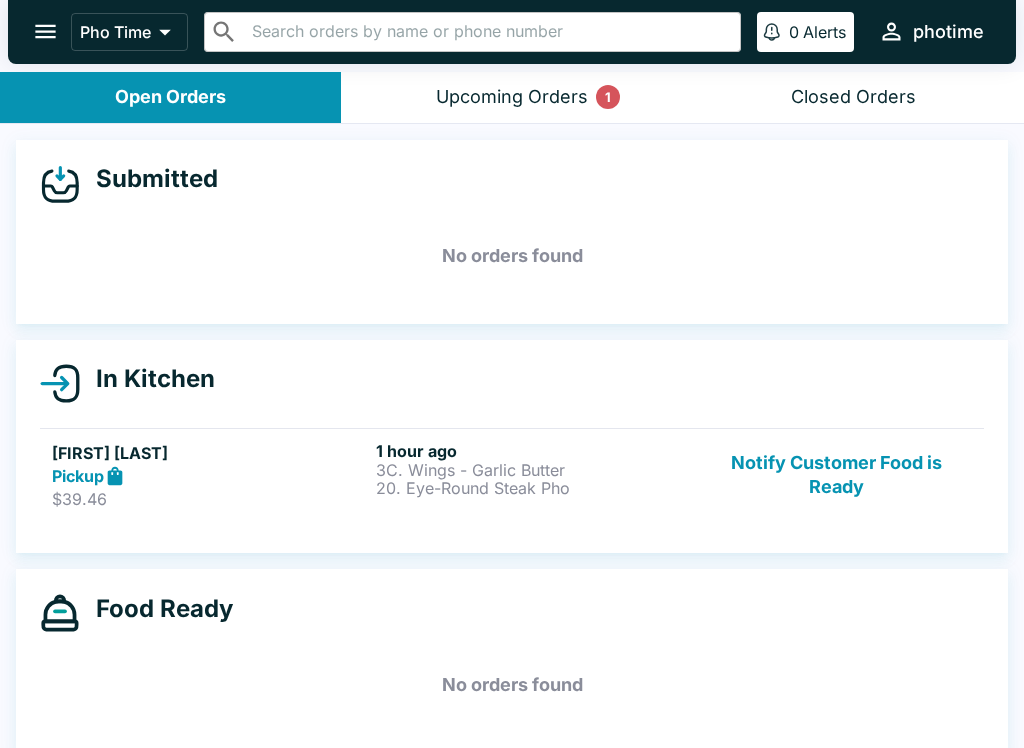 click on "Open Orders" at bounding box center [170, 97] 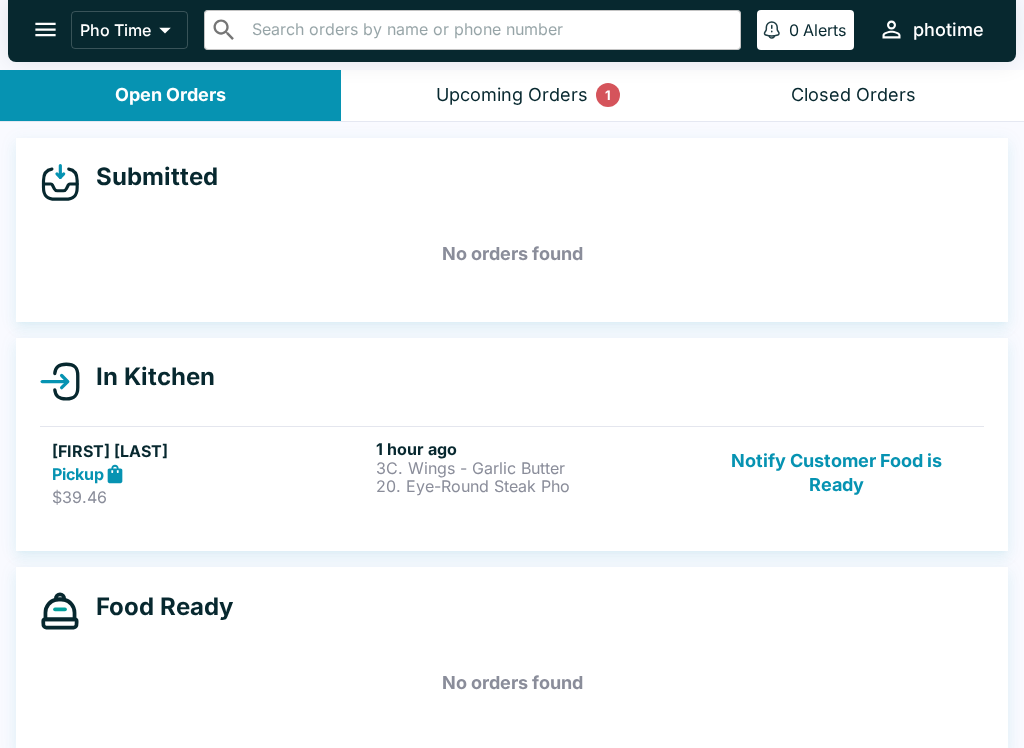 click on "Upcoming Orders 1" at bounding box center (511, 96) 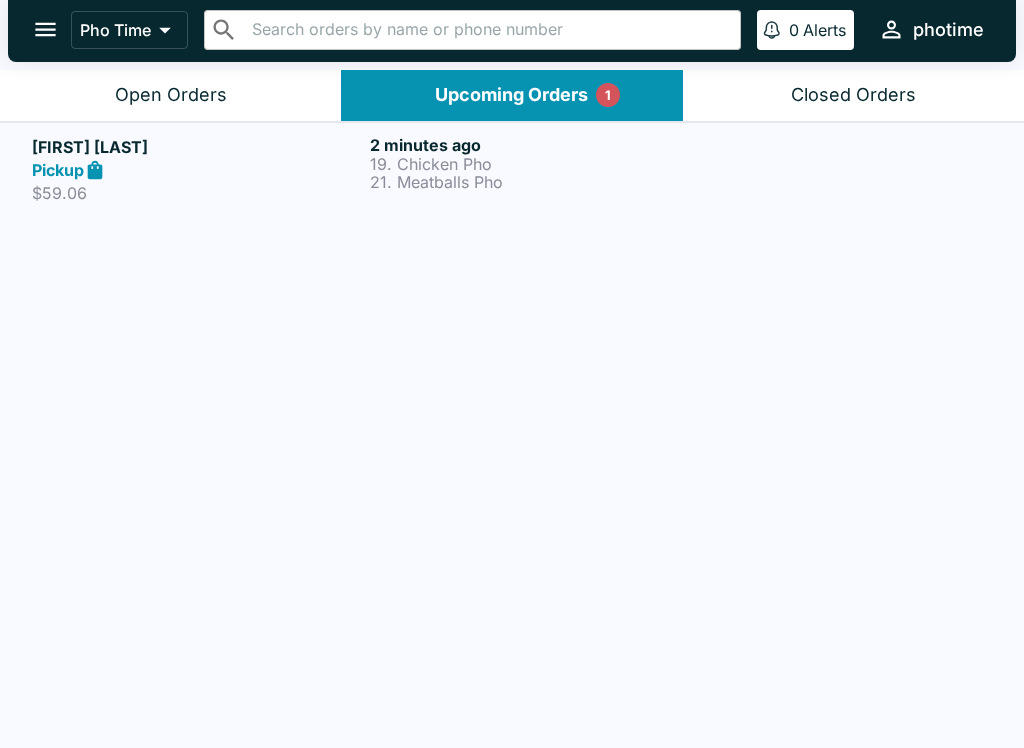click on "Upcoming Orders 1" at bounding box center [511, 95] 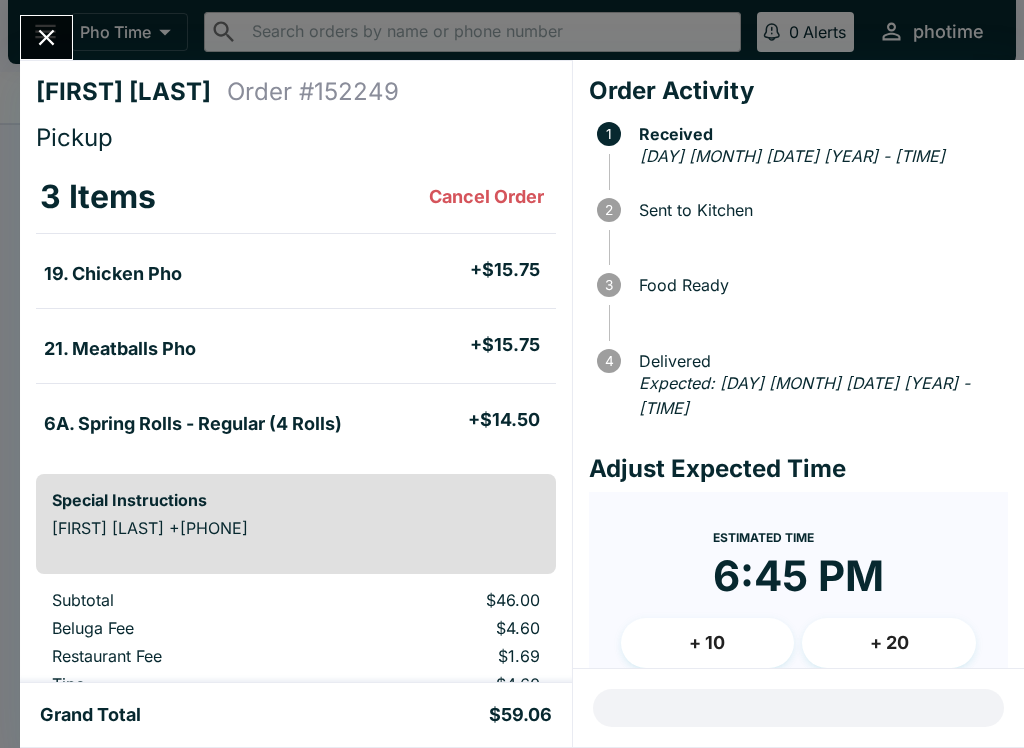 scroll, scrollTop: -1, scrollLeft: 0, axis: vertical 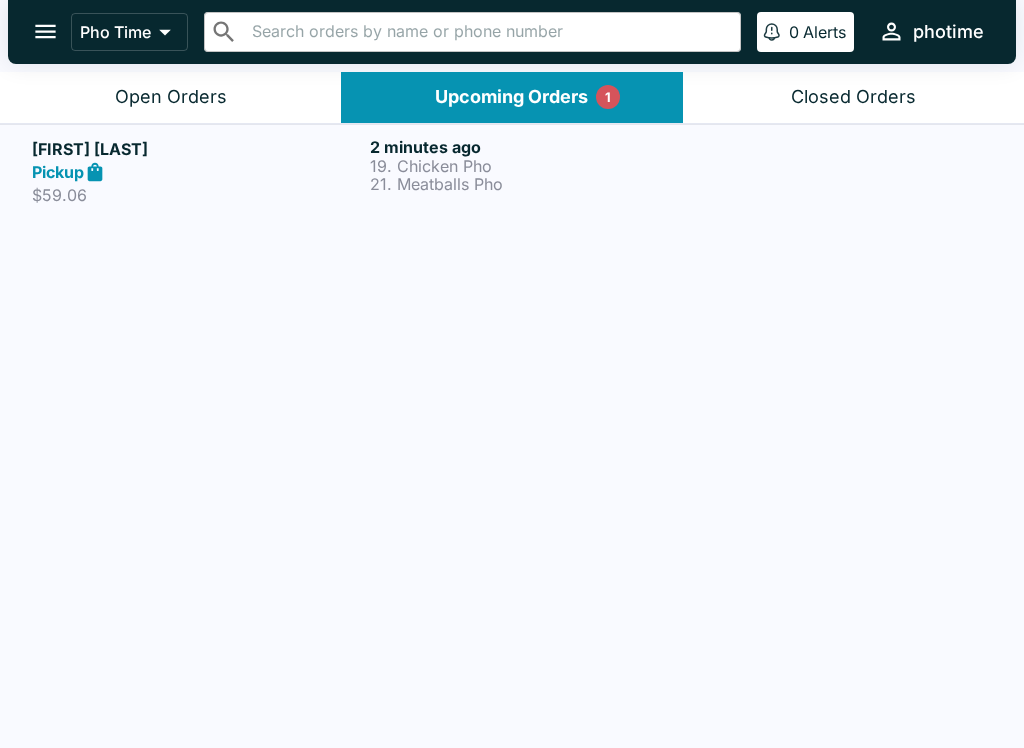 click on "Open Orders" at bounding box center (170, 97) 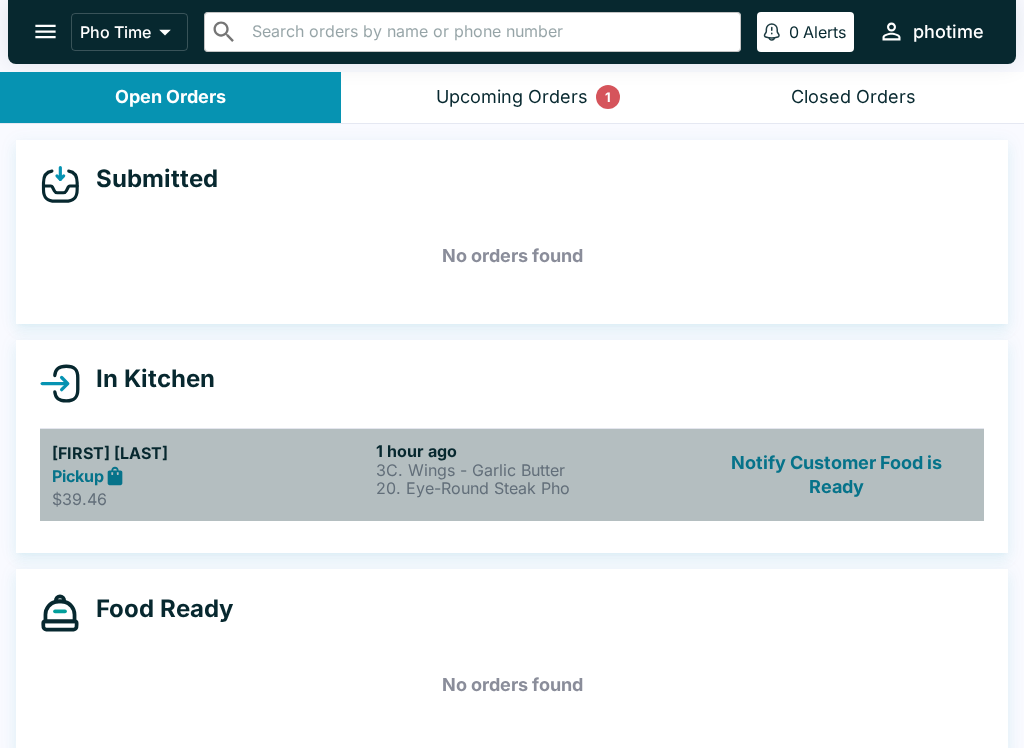 click on "3C. Wings - Garlic Butter" at bounding box center (534, 470) 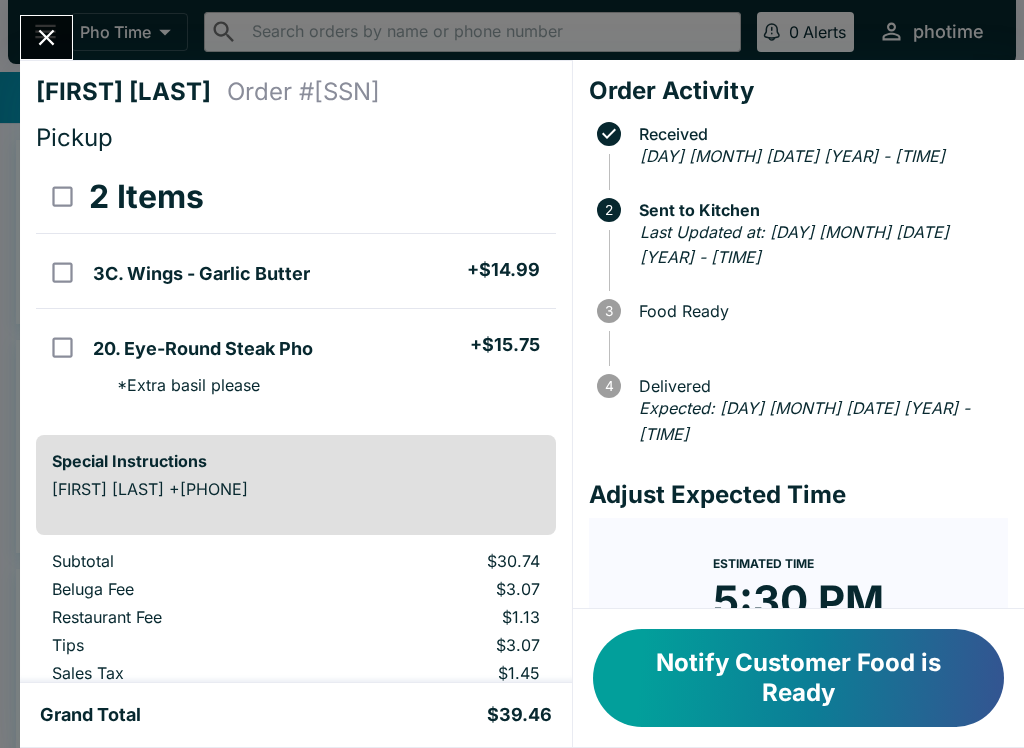 click at bounding box center [46, 37] 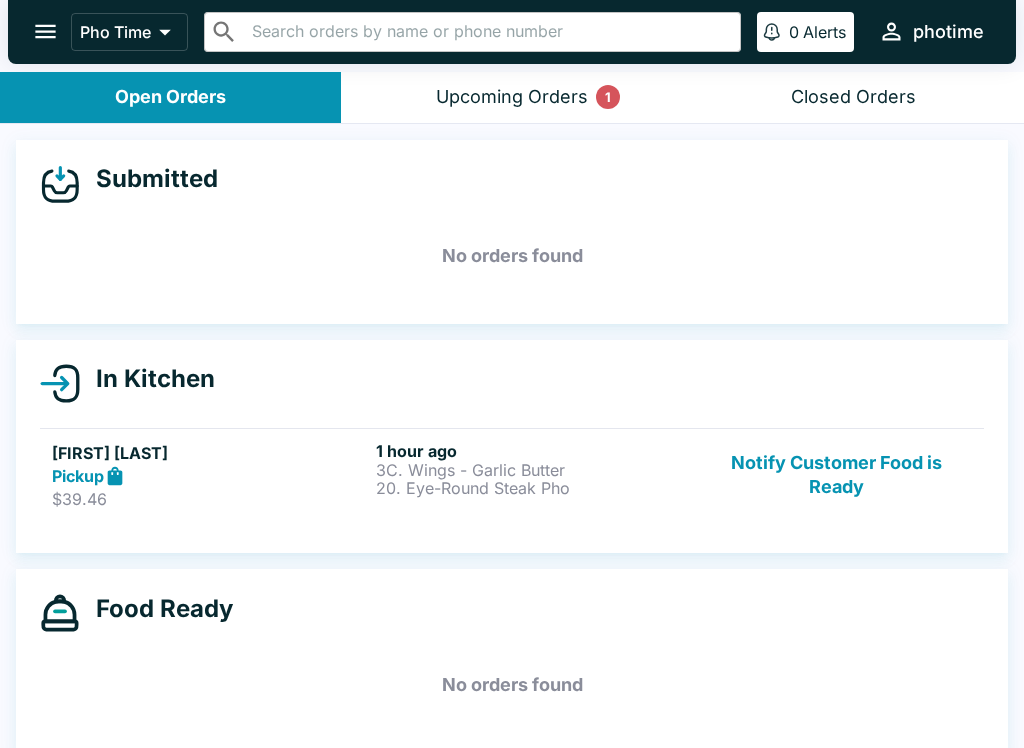 scroll, scrollTop: 0, scrollLeft: 0, axis: both 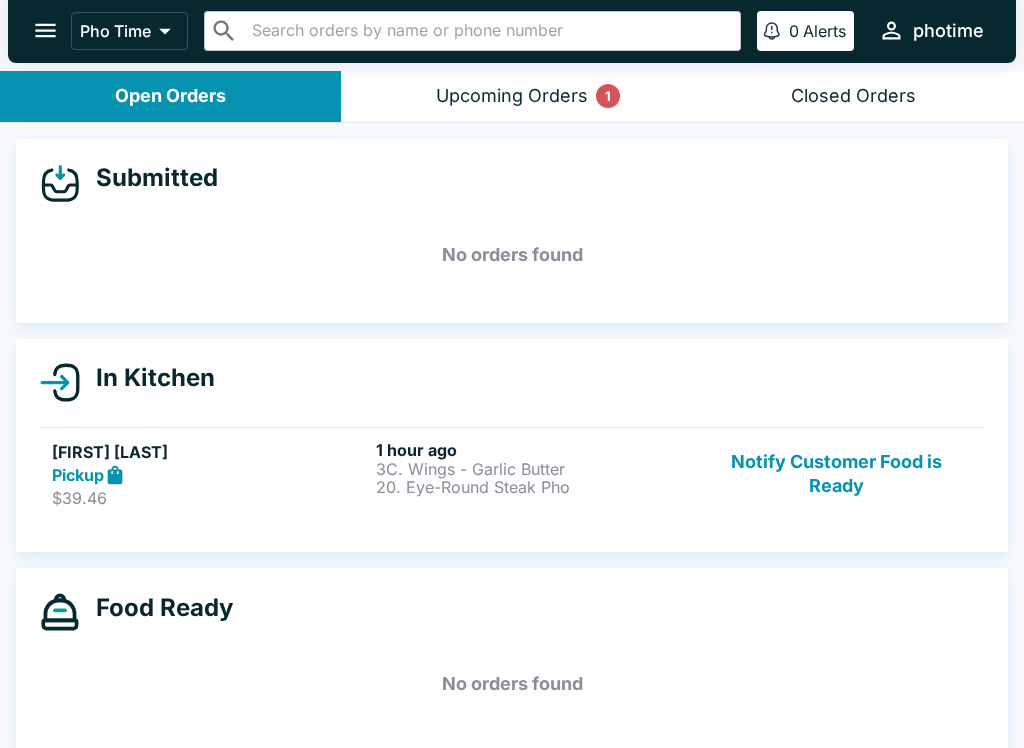 click on "Upcoming Orders 1" at bounding box center [512, 97] 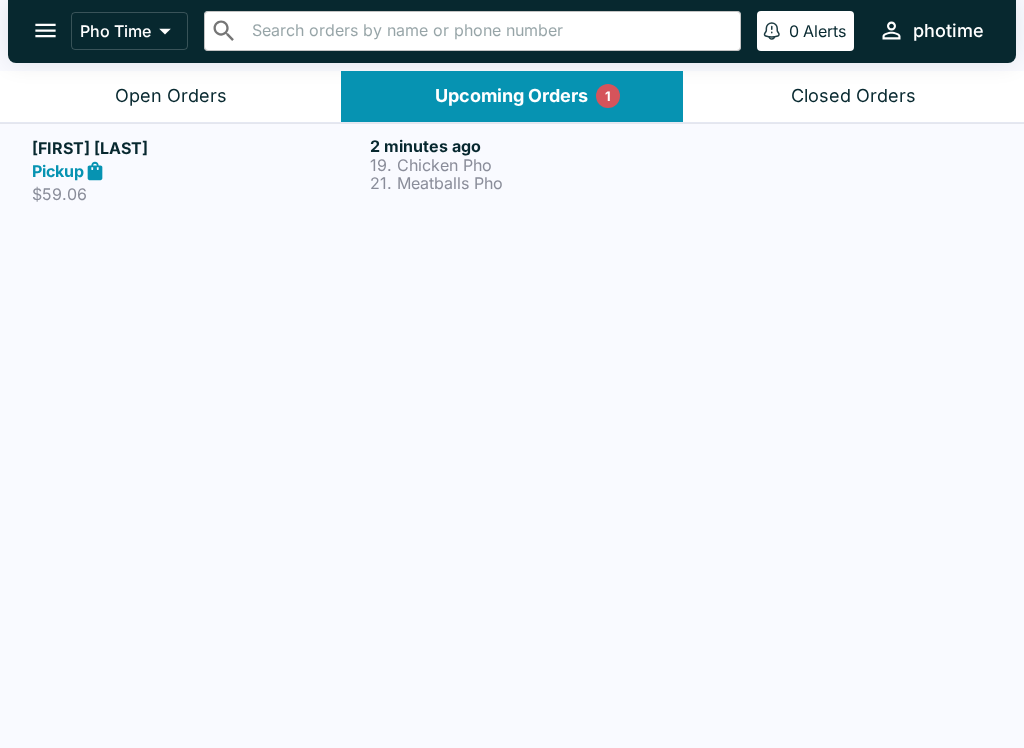 click on "21. Meatballs Pho" at bounding box center [535, 183] 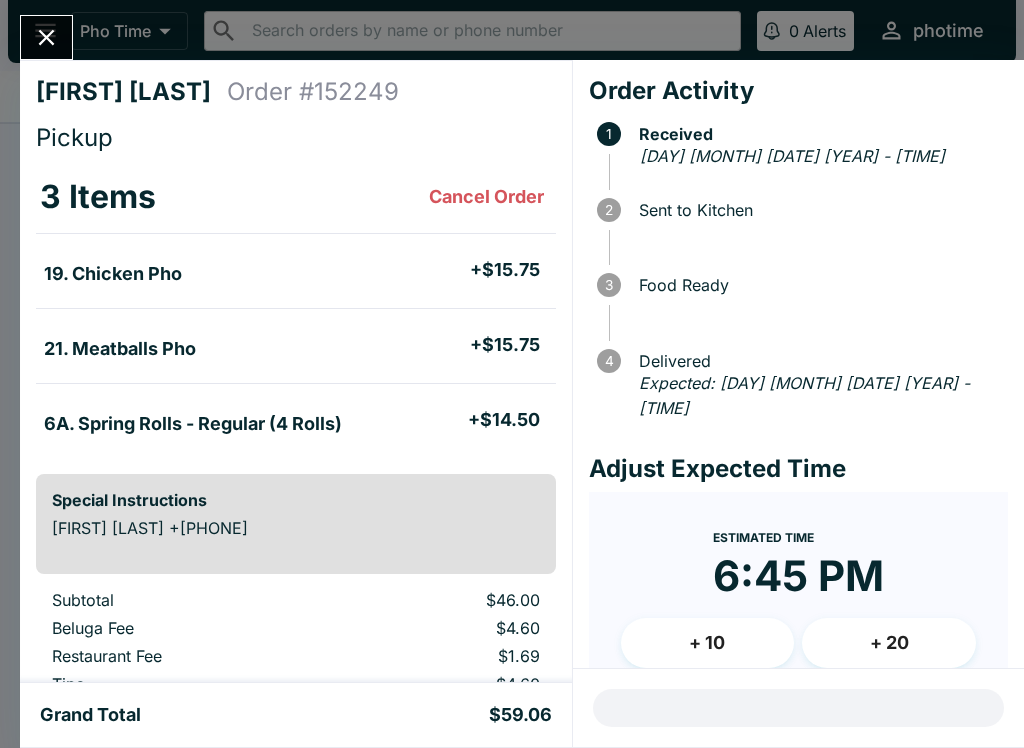 scroll, scrollTop: 0, scrollLeft: 0, axis: both 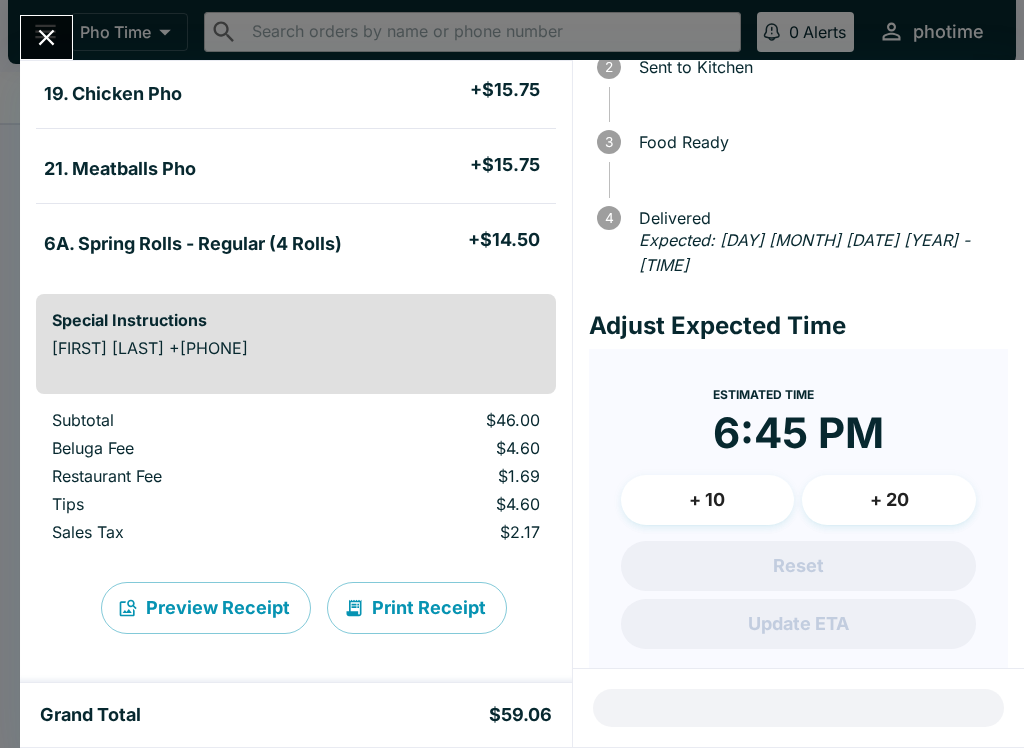 click 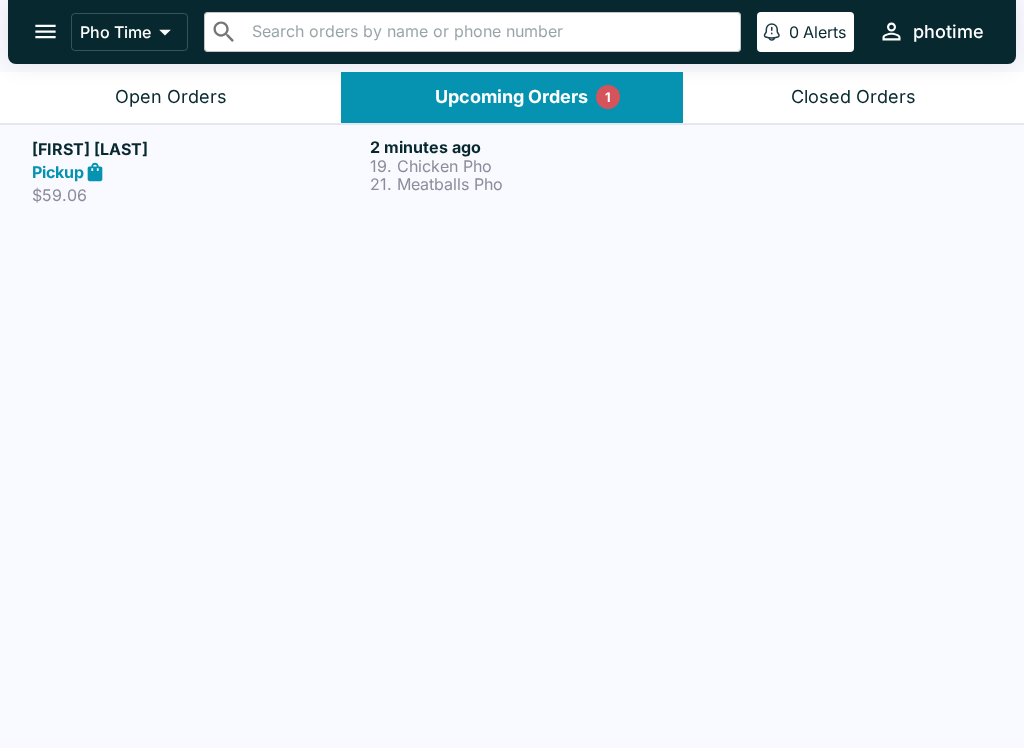 click on "Open Orders" at bounding box center (170, 97) 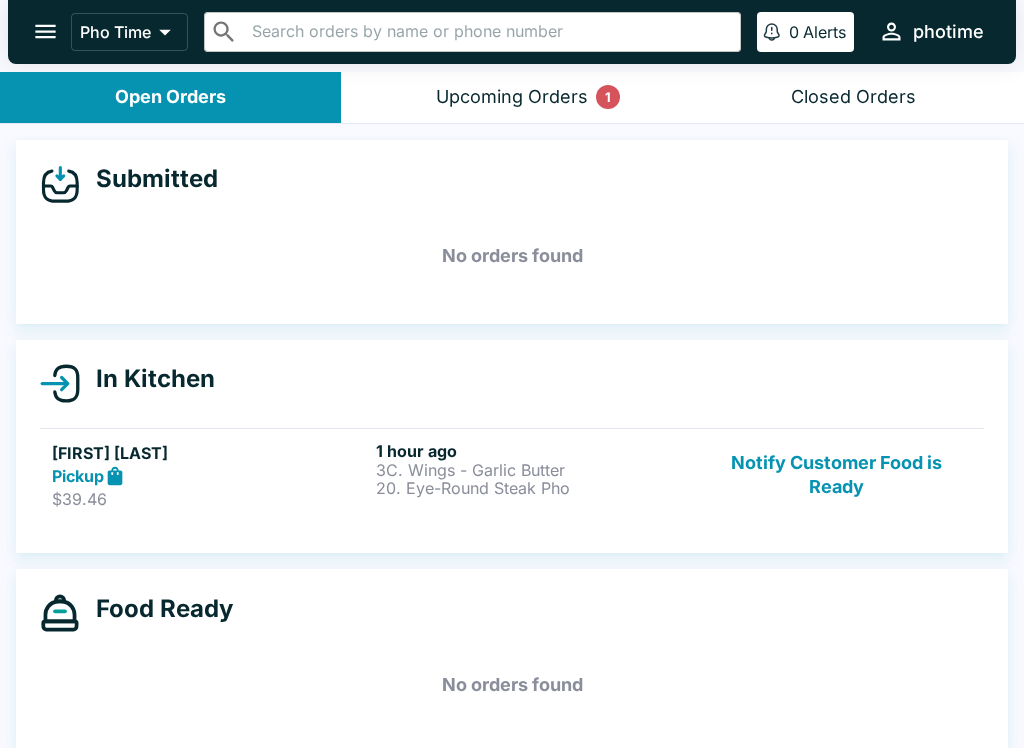 click on "Upcoming Orders 1" at bounding box center (511, 97) 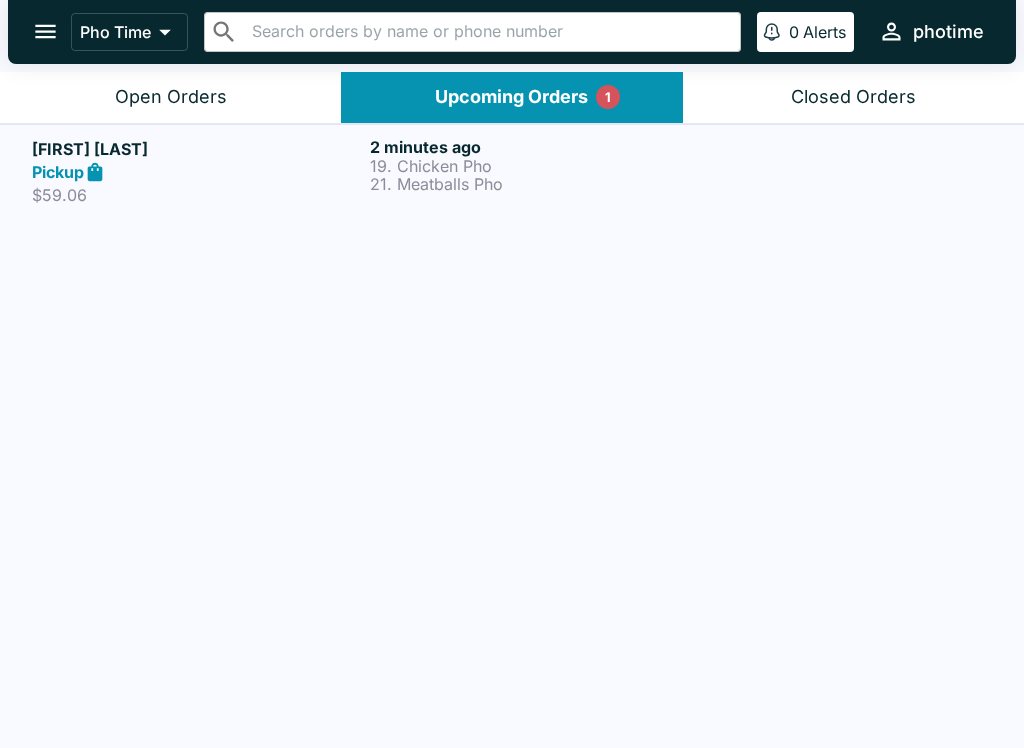 click at bounding box center [850, 171] 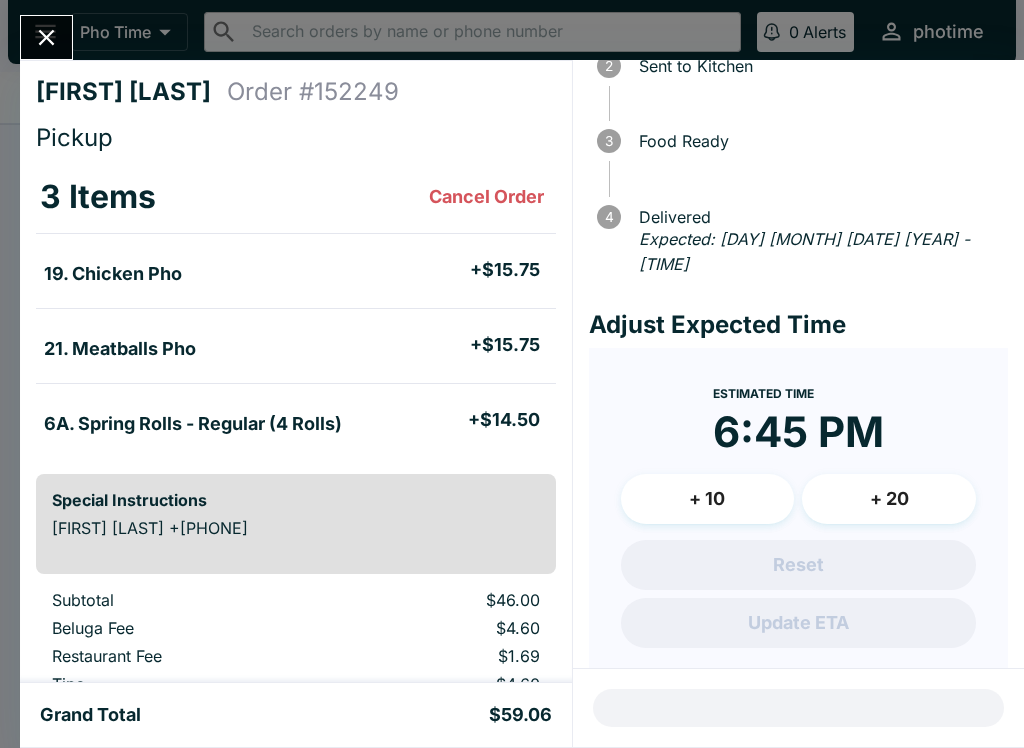 scroll, scrollTop: 143, scrollLeft: 0, axis: vertical 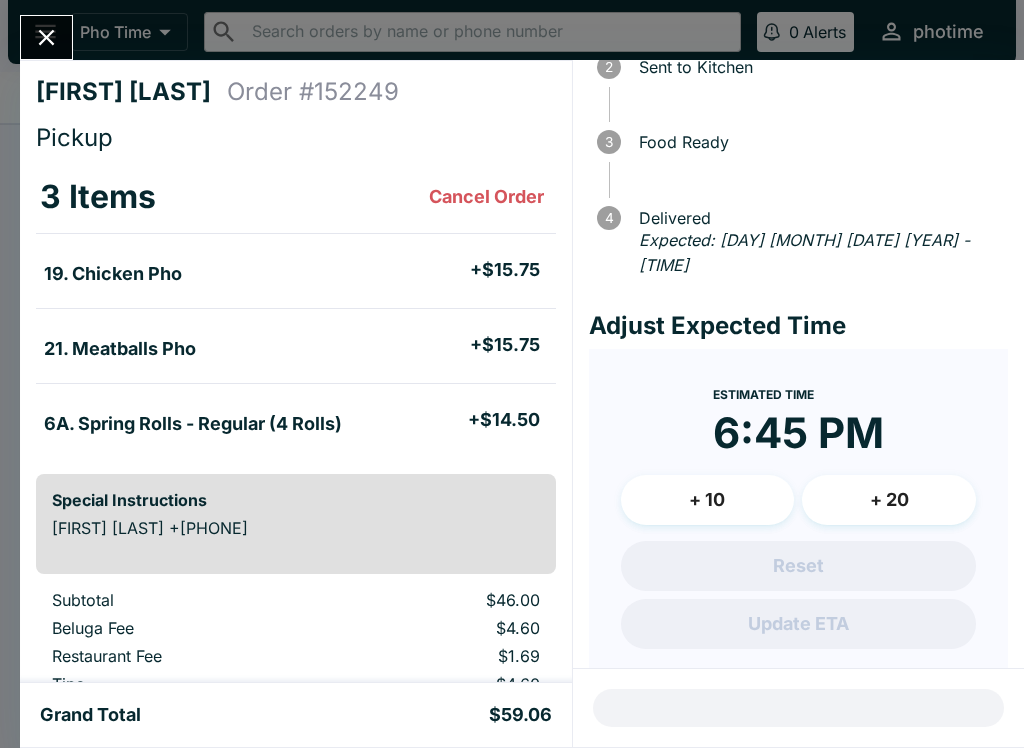 click on "Order Activity 1 Received [DAY] [MONTH] [DATE] [YEAR] - [TIME] 2 Sent to Kitchen   3 Food Ready   4 Delivered Expected: [DAY] [MONTH] [DATE] [YEAR] - [TIME] Adjust Expected Time Estimated Time 6:45 PM + 10 + 20 Reset Update ETA" at bounding box center [798, 364] 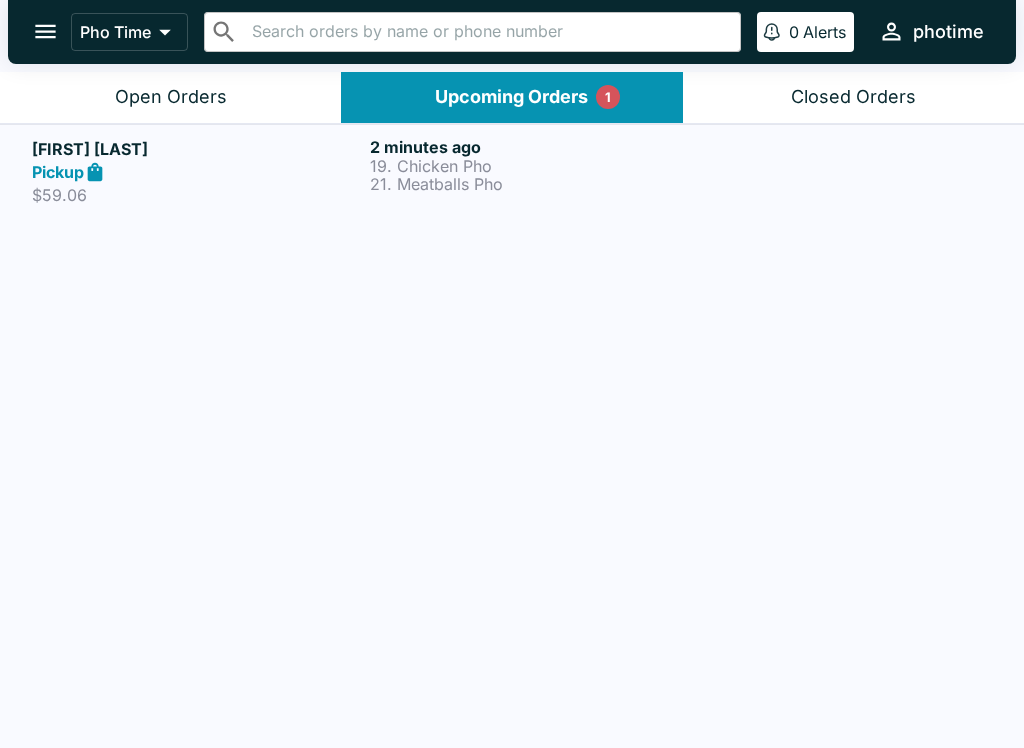 scroll, scrollTop: 1, scrollLeft: 0, axis: vertical 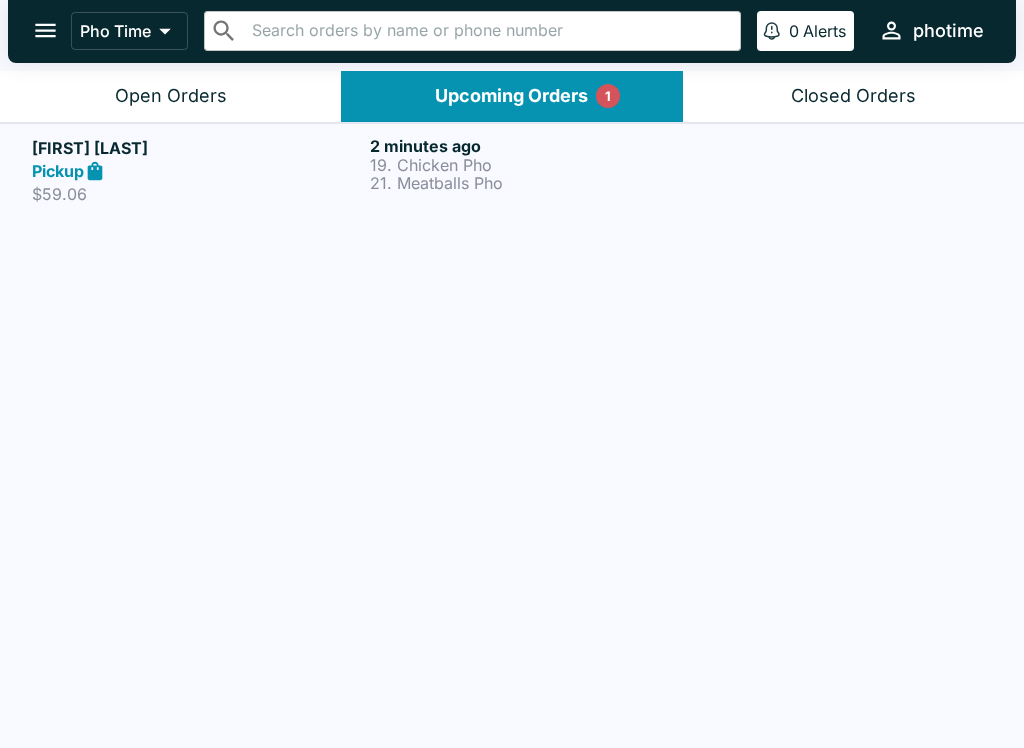 click on "Open Orders" at bounding box center (170, 96) 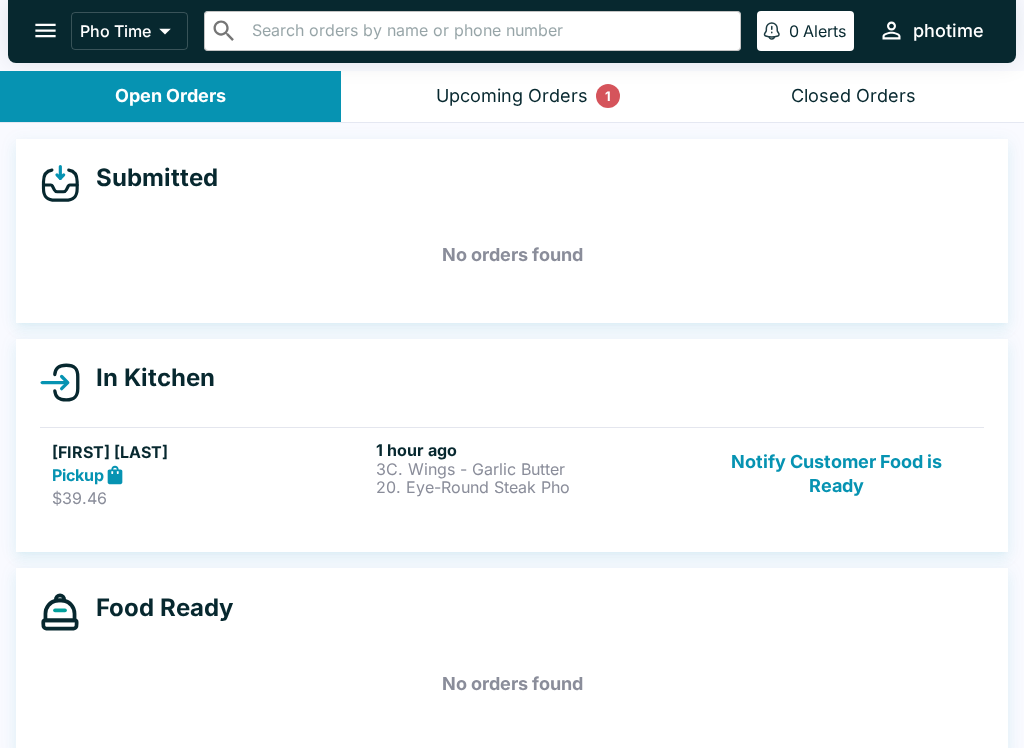 click on "Upcoming Orders 1" at bounding box center (512, 96) 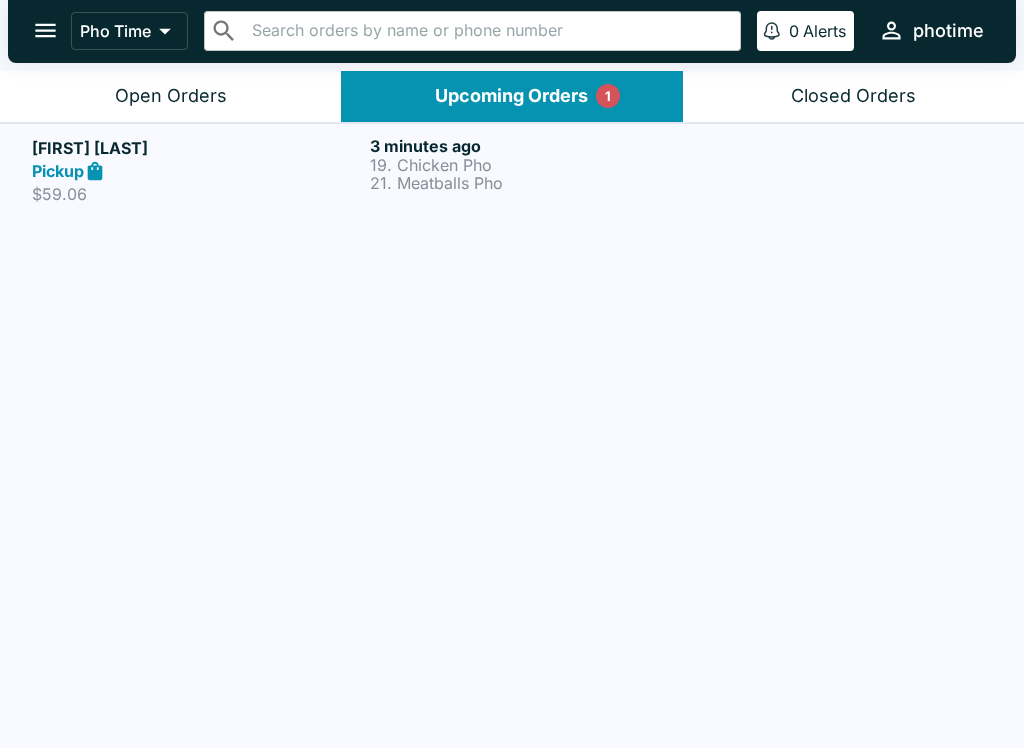 click at bounding box center (850, 170) 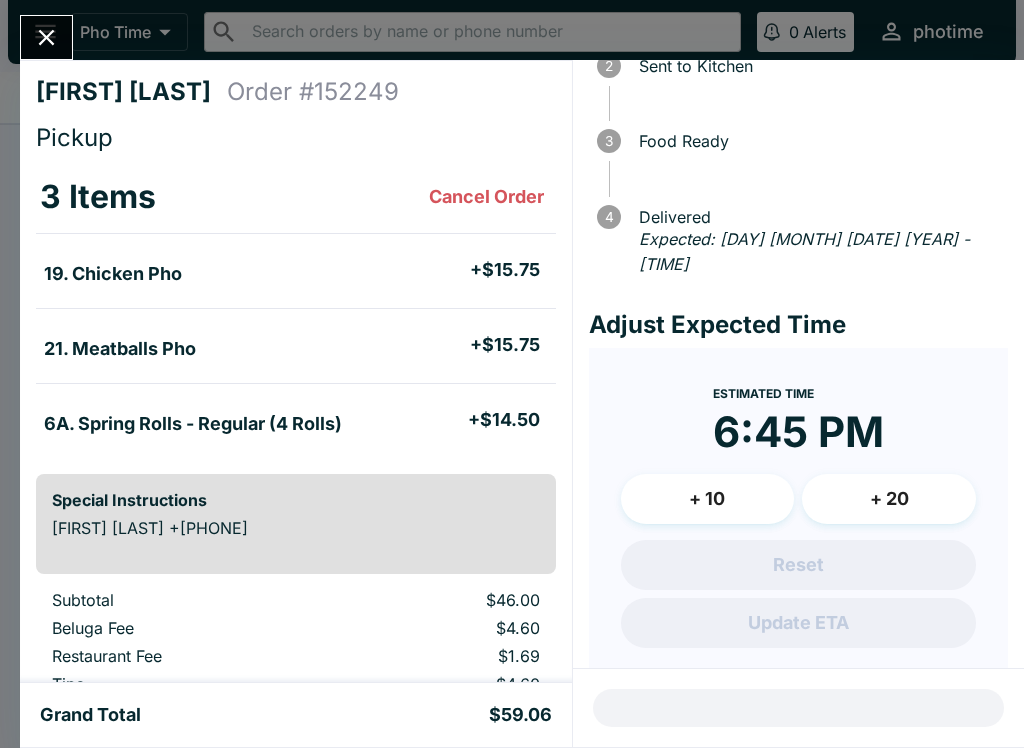 scroll, scrollTop: 143, scrollLeft: 0, axis: vertical 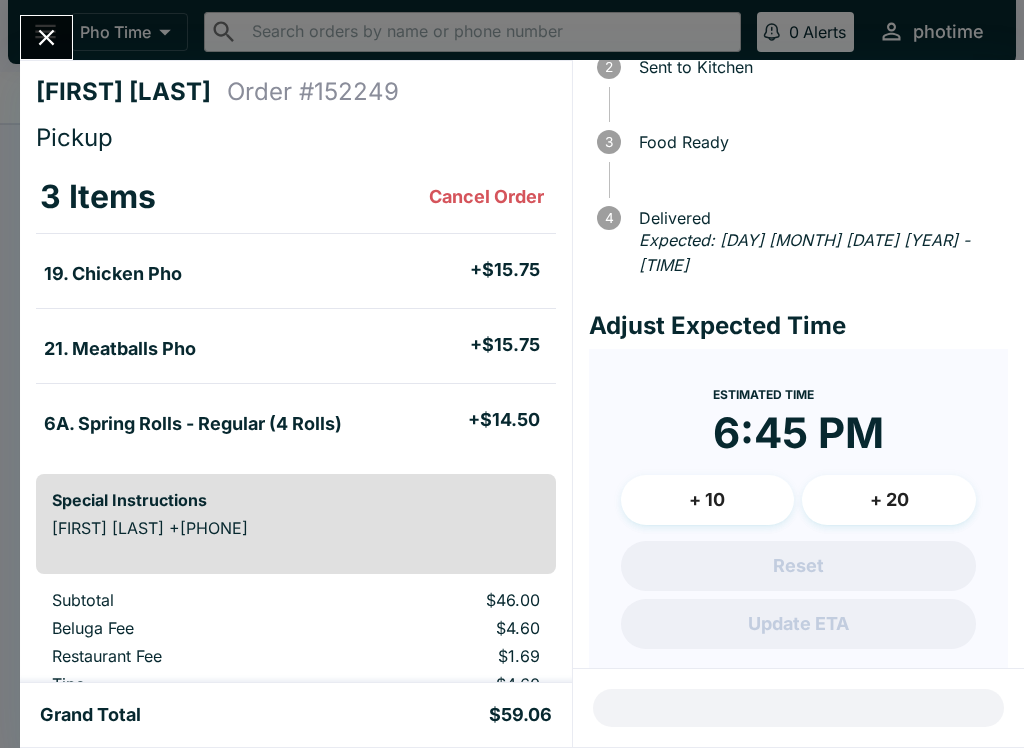 click 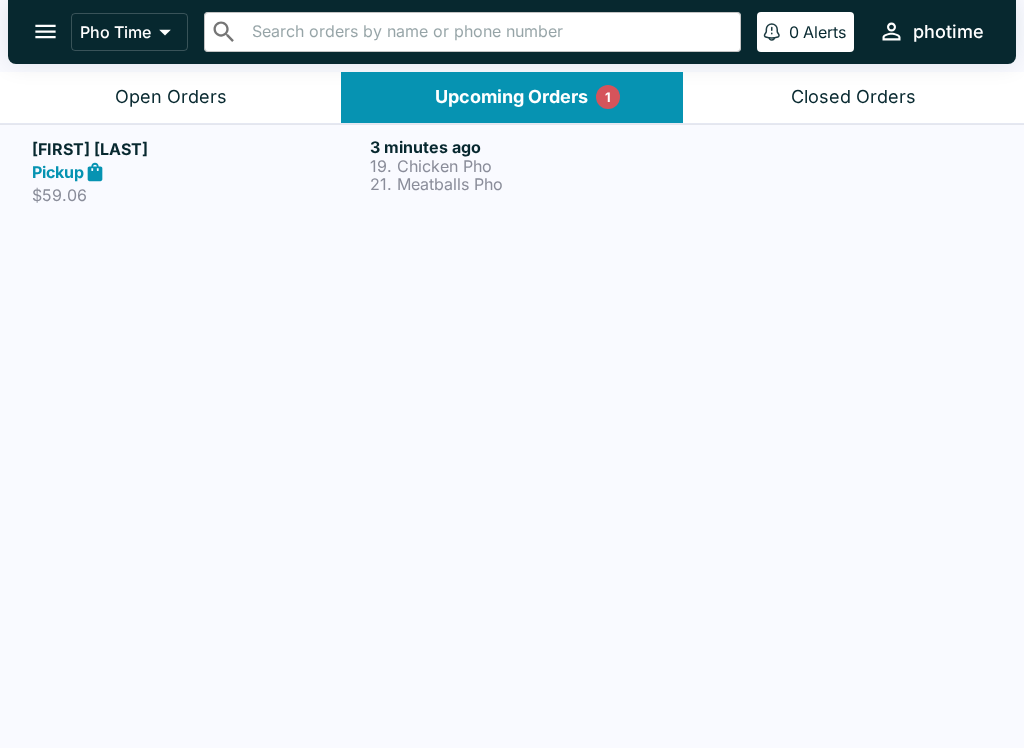 scroll, scrollTop: 3, scrollLeft: 0, axis: vertical 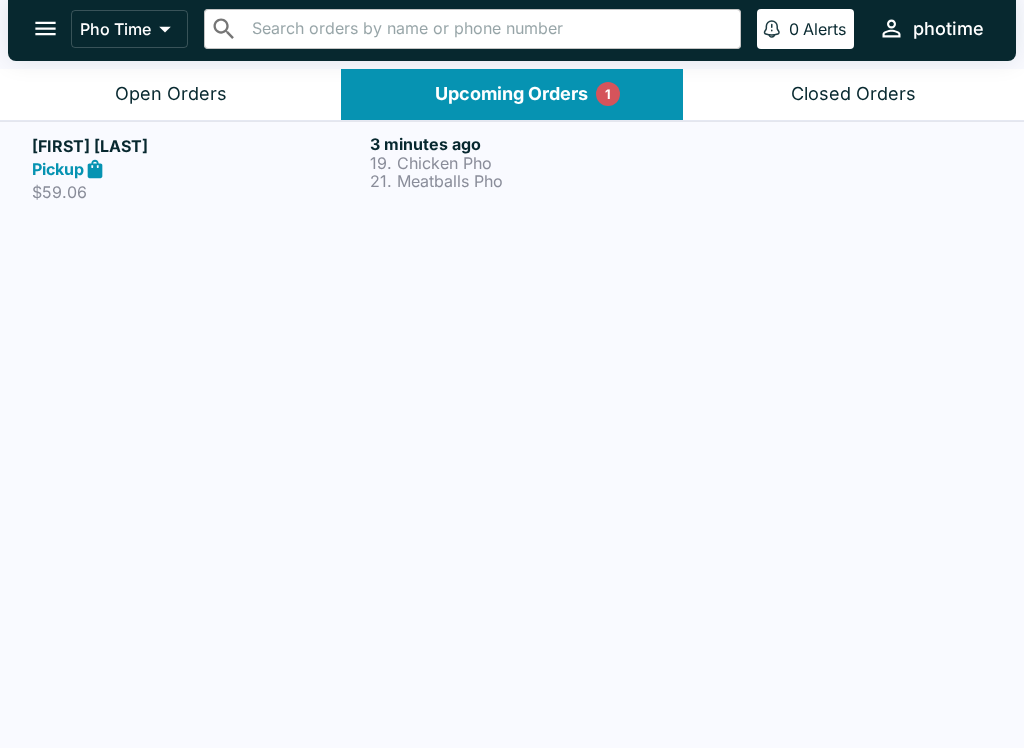 click on "Open Orders" at bounding box center [170, 94] 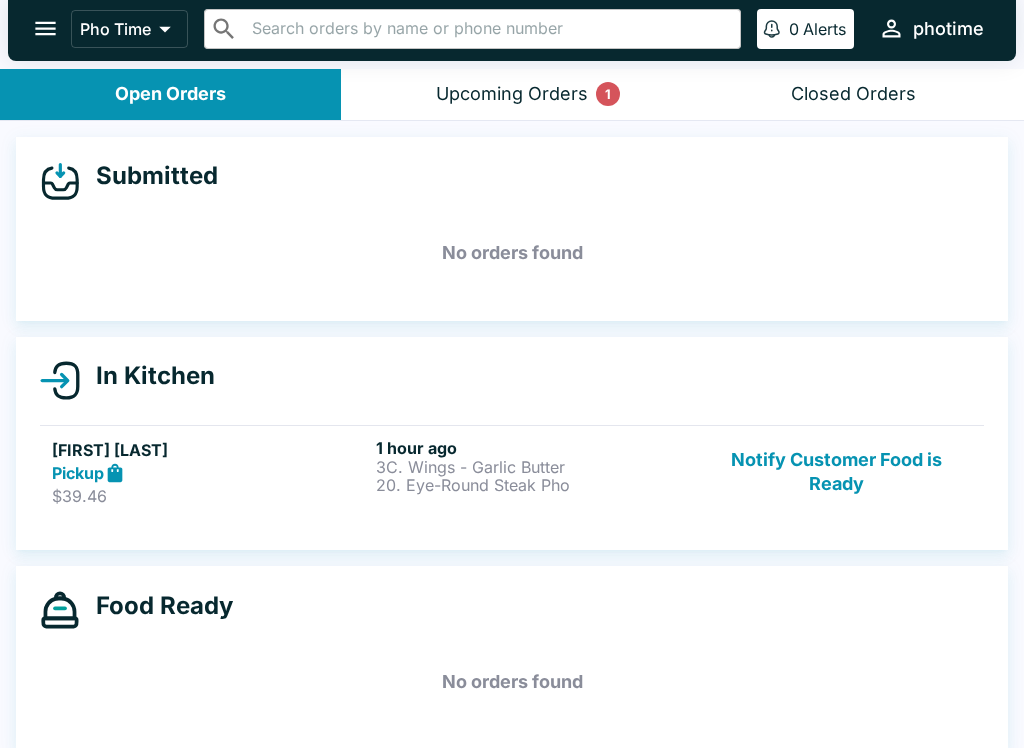 scroll, scrollTop: 0, scrollLeft: 0, axis: both 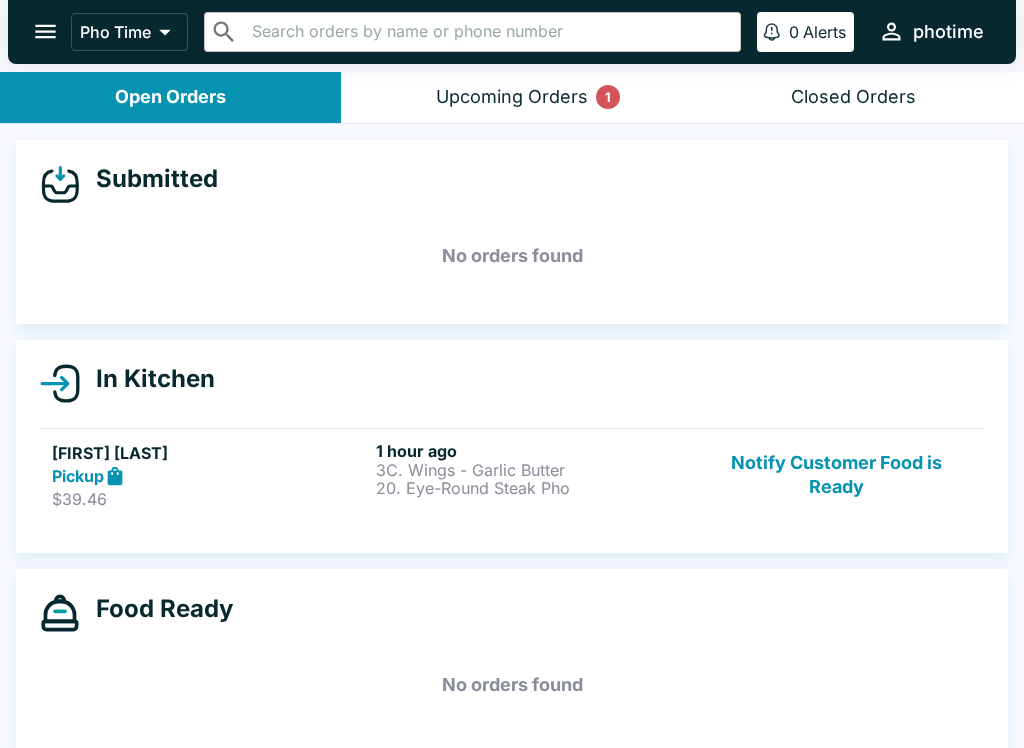 click on "Pho Time ​ ​ 0 Alerts photime" at bounding box center (512, 32) 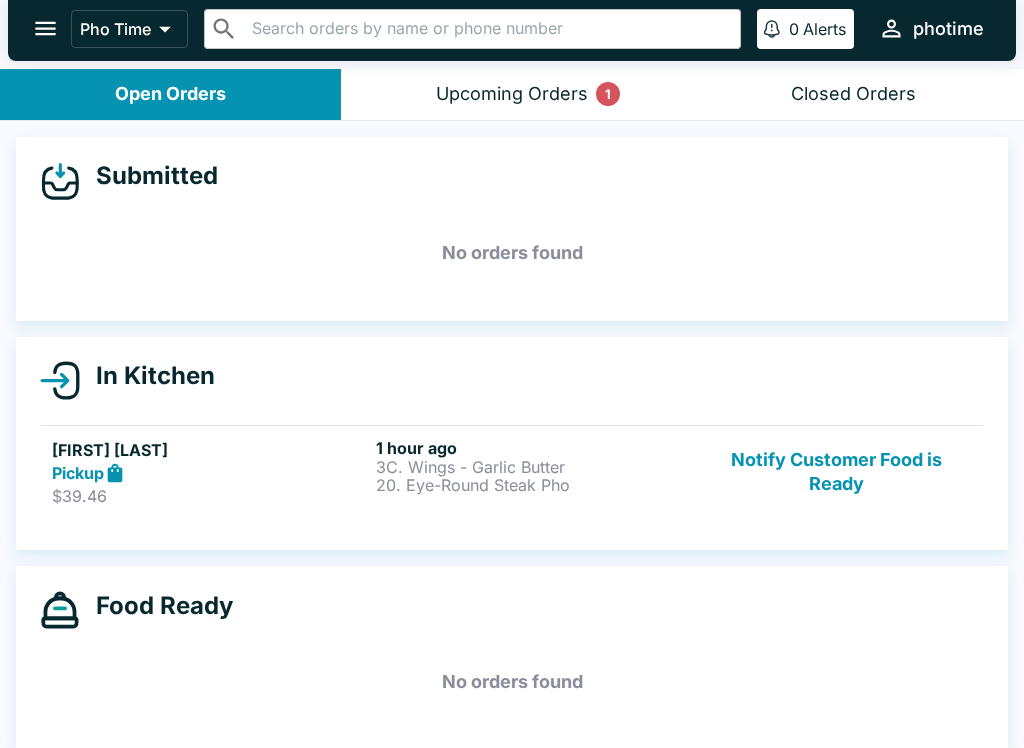 click on "1" at bounding box center [608, 94] 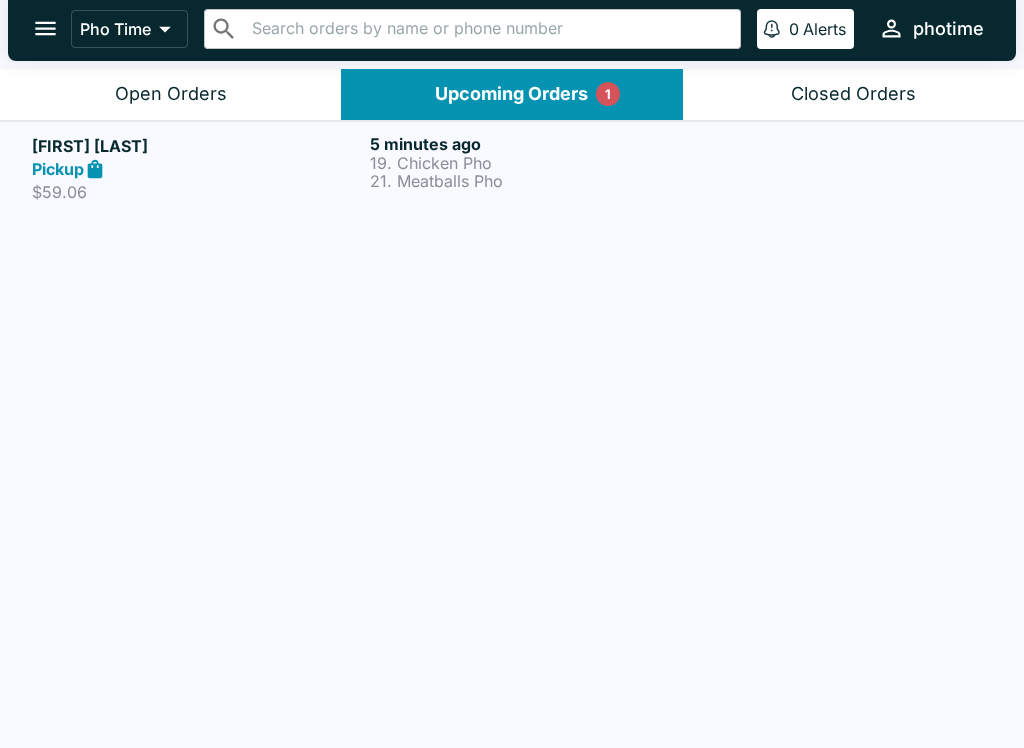 click on "Open Orders" at bounding box center (170, 94) 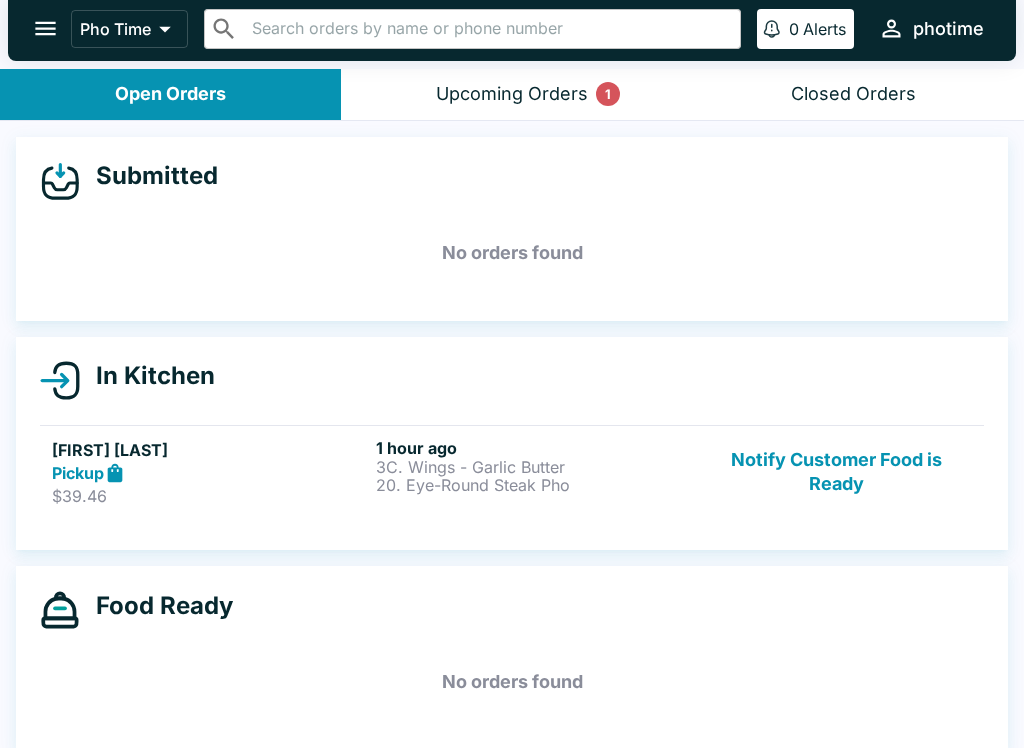 click on "Upcoming Orders 1" at bounding box center [512, 94] 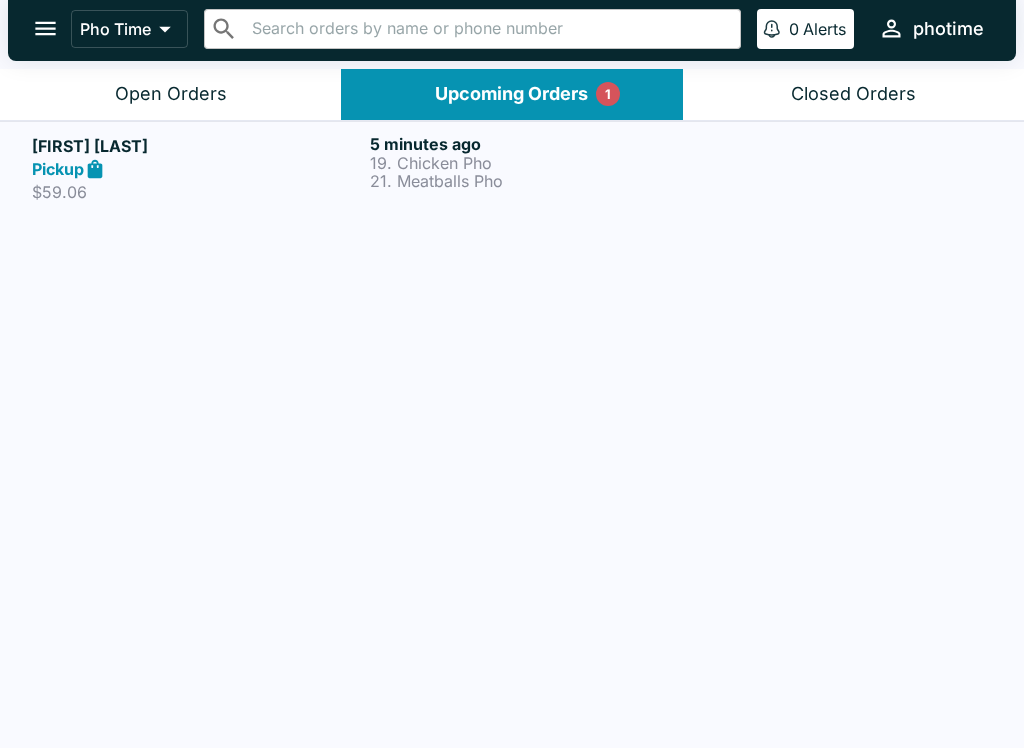 click on "[FIRST] [LAST]" at bounding box center [197, 146] 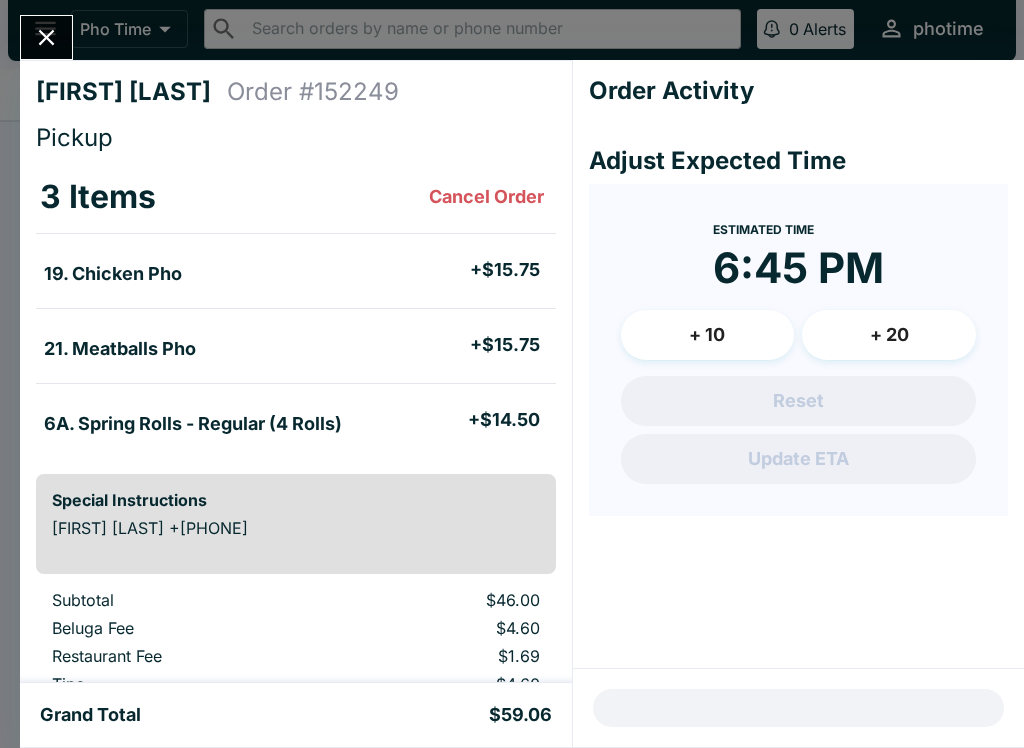 scroll, scrollTop: 0, scrollLeft: 0, axis: both 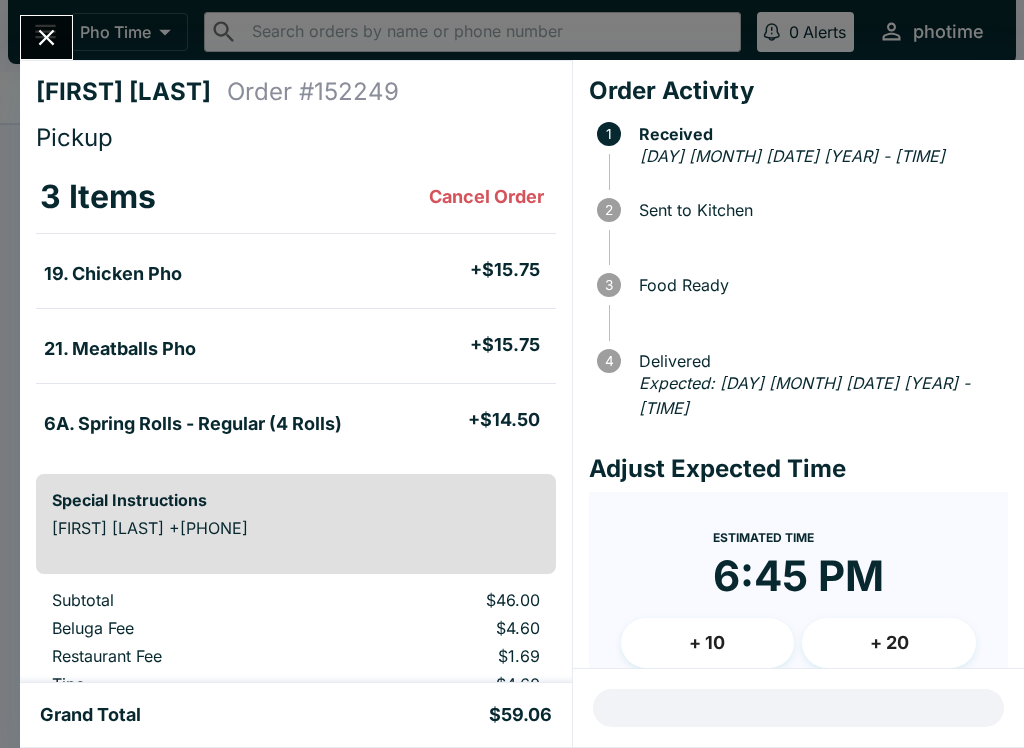click at bounding box center [46, 37] 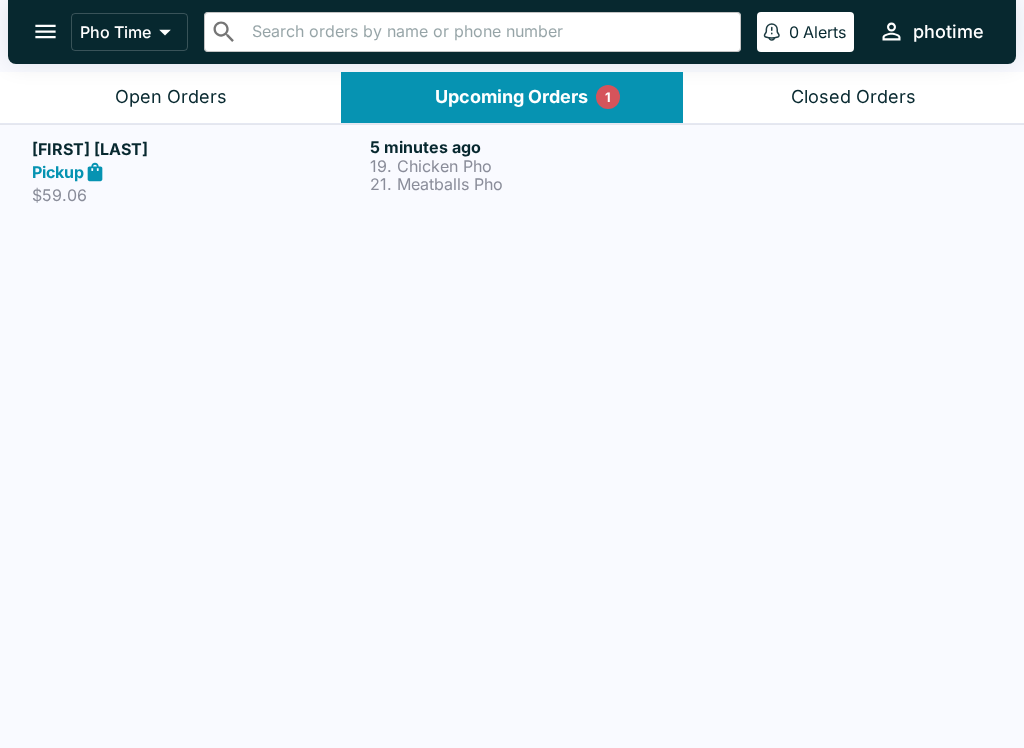click on "[FIRST] [LAST] Pickup $59.06 5 minutes ago 19. Chicken Pho 21. Meatballs Pho" at bounding box center [512, 171] 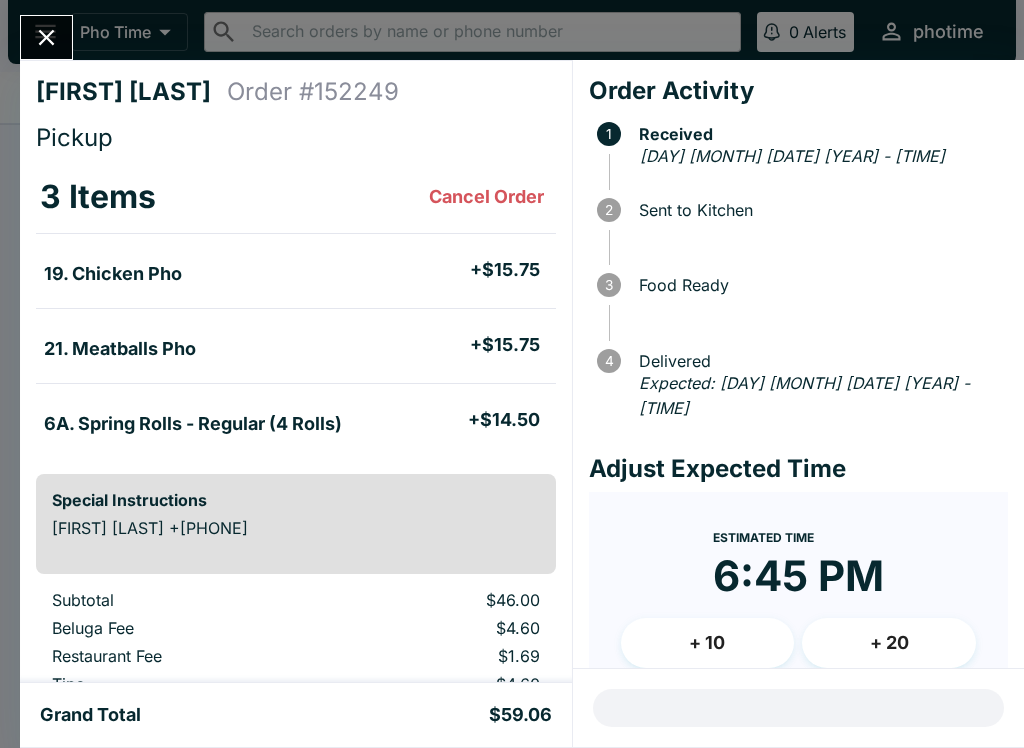click 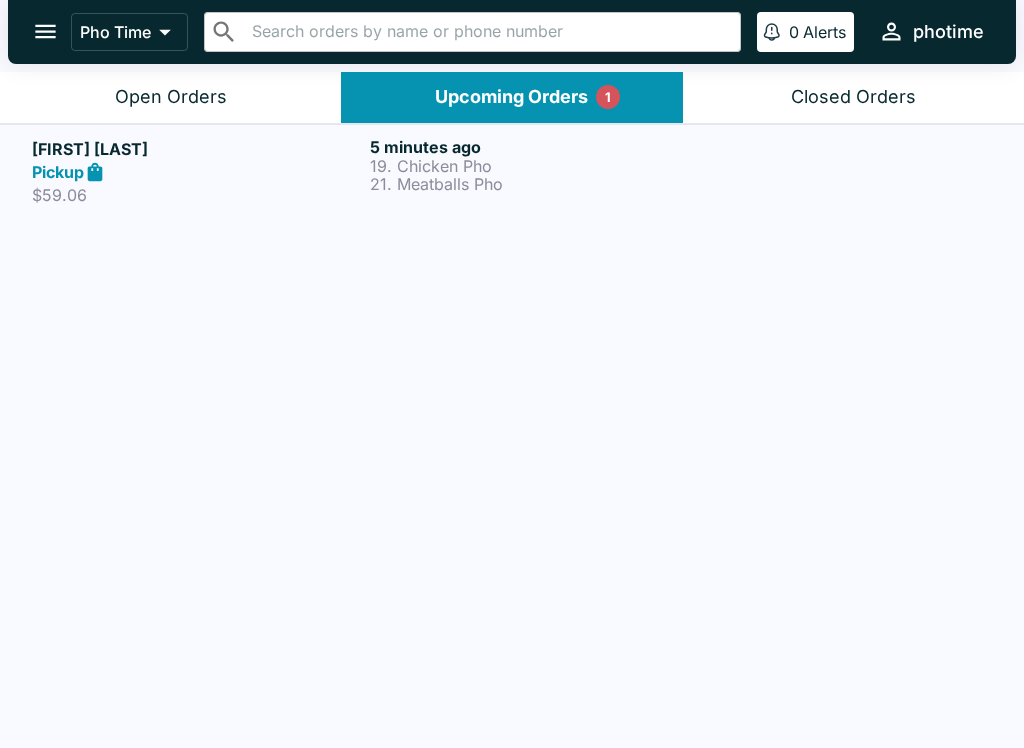 scroll, scrollTop: 3, scrollLeft: 0, axis: vertical 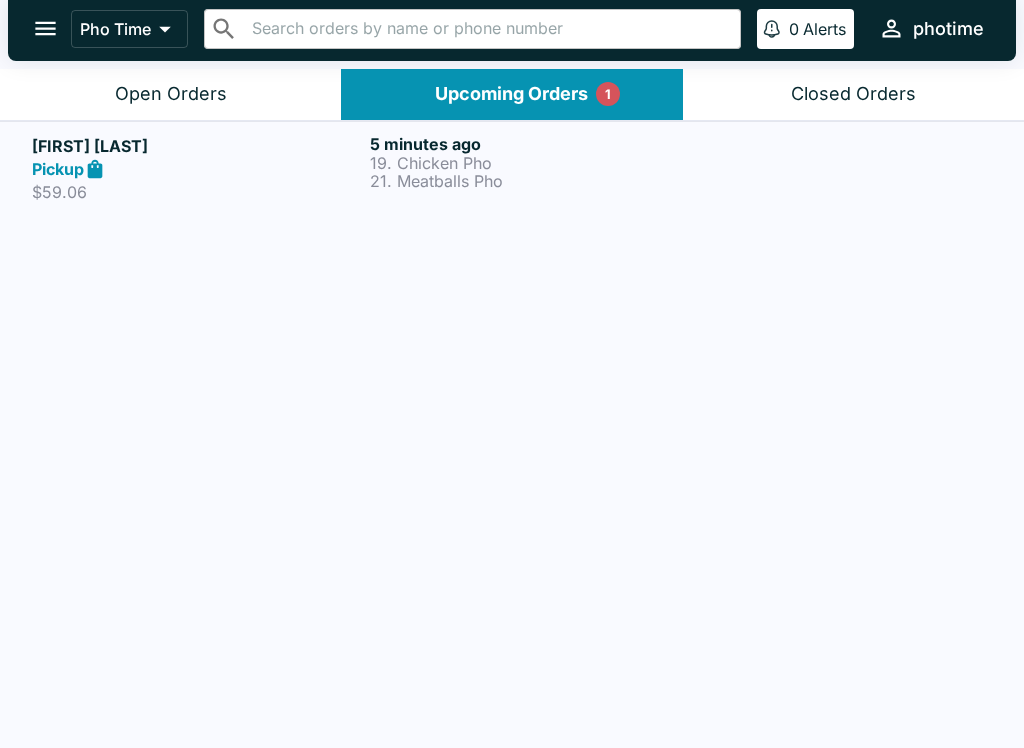 click on "Open Orders" at bounding box center [171, 94] 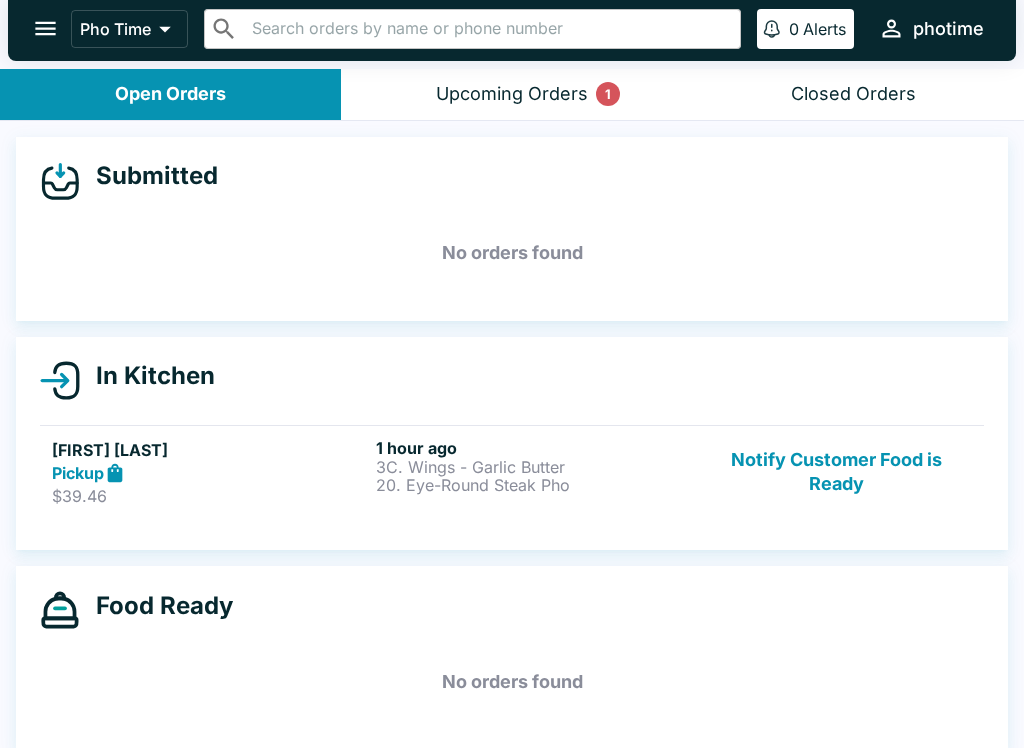 scroll, scrollTop: 0, scrollLeft: 0, axis: both 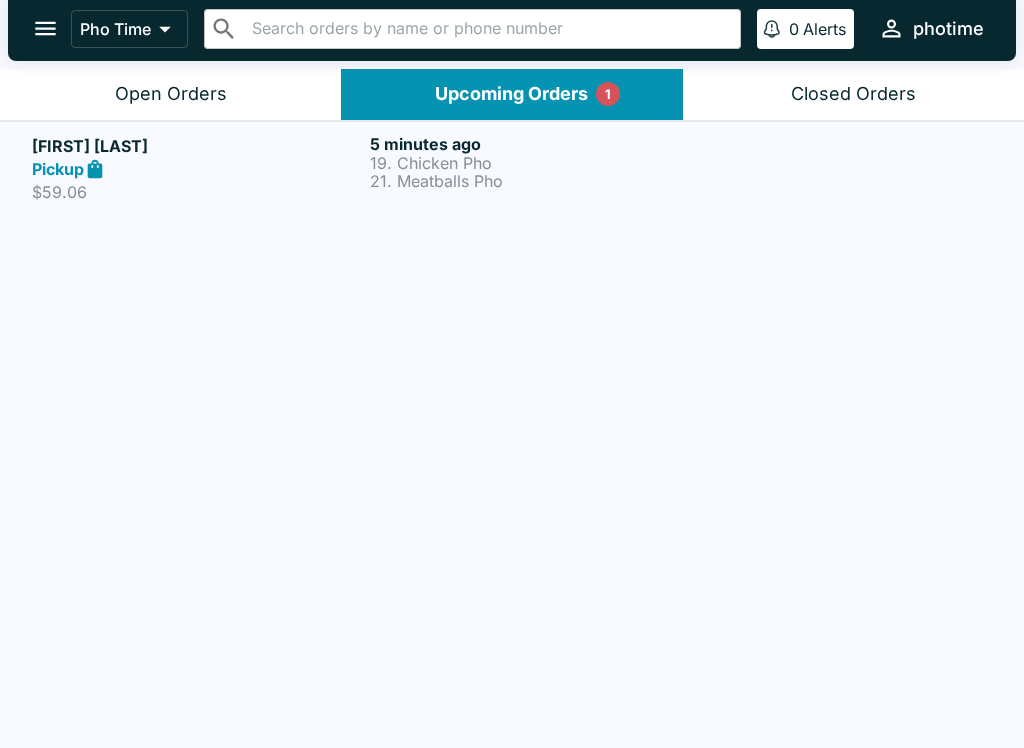 click on "[FIRST] [LAST] Pickup $59.06 5 minutes ago 19. Chicken Pho 21. Meatballs Pho" at bounding box center (512, 168) 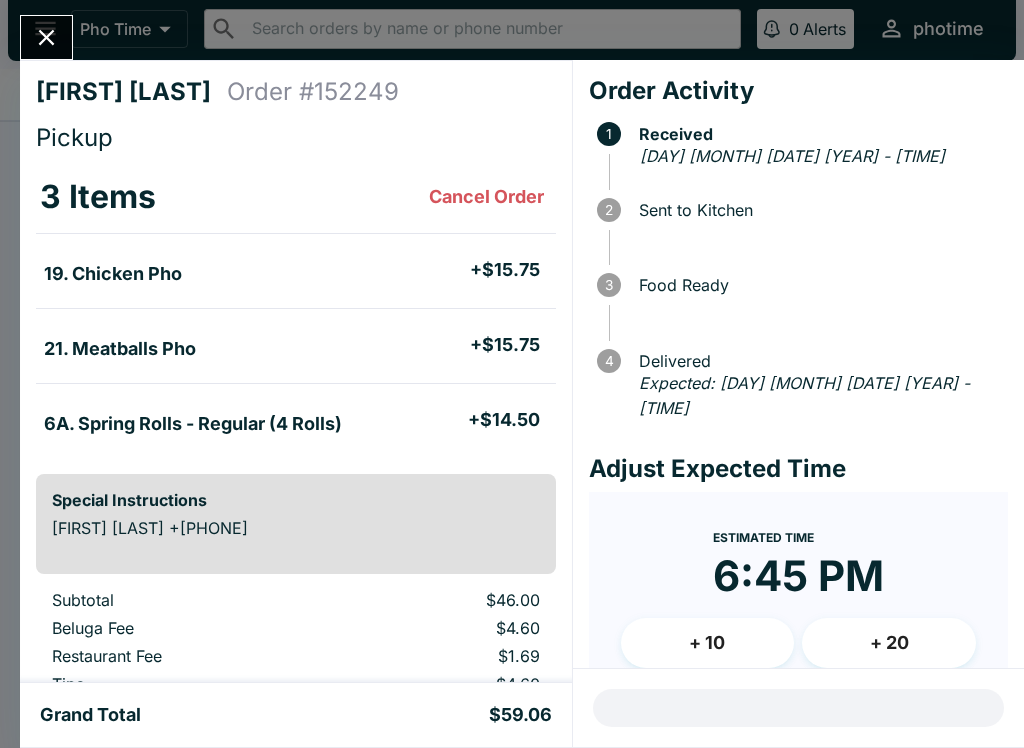 scroll, scrollTop: 0, scrollLeft: 0, axis: both 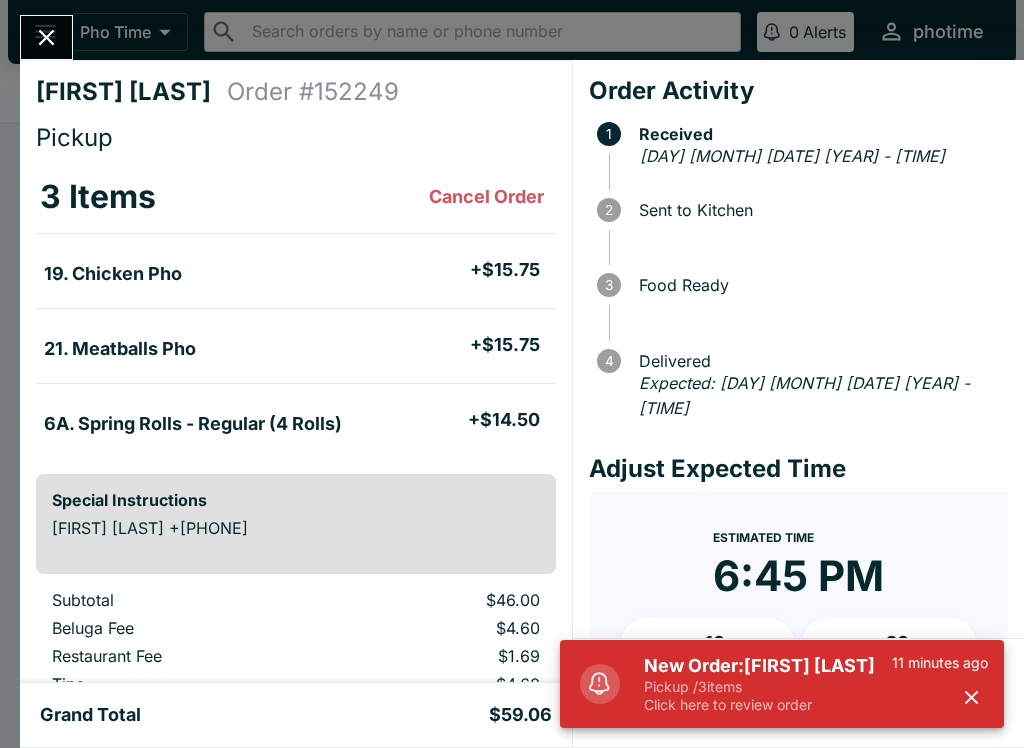 click at bounding box center [46, 37] 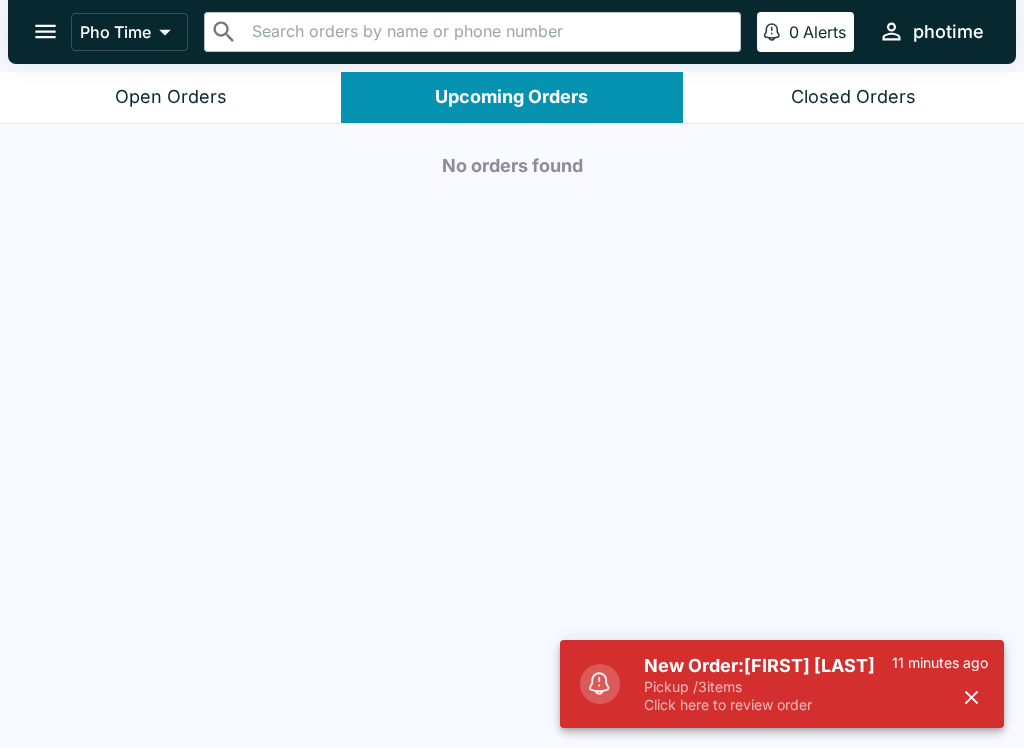 click on "Pho Time" at bounding box center (129, 32) 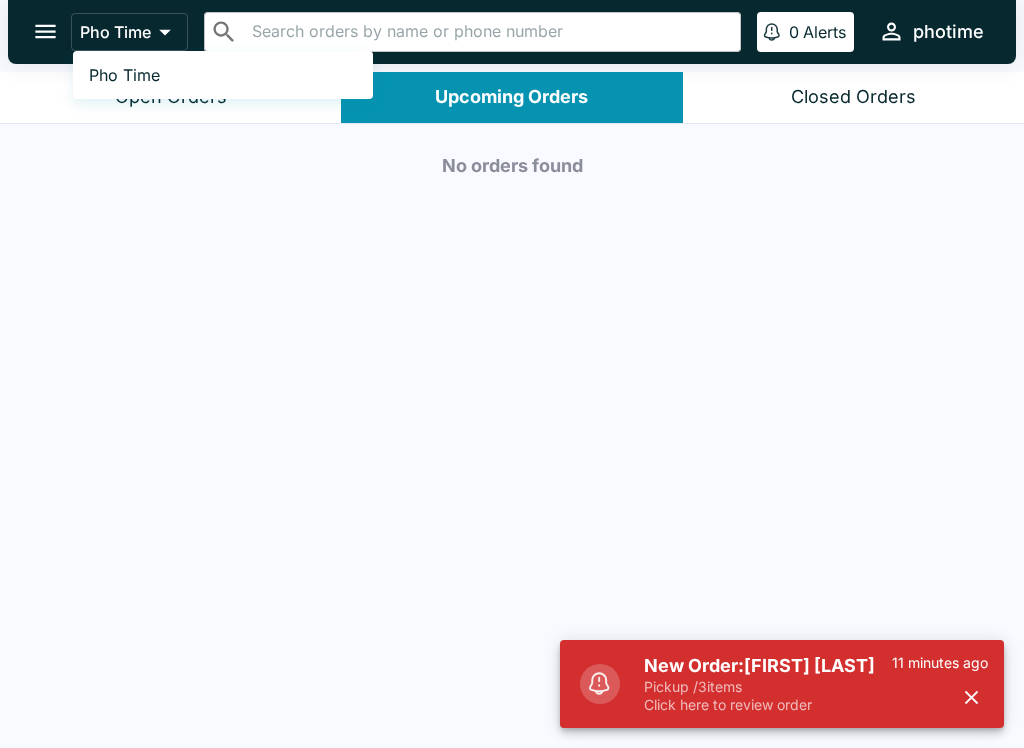 click at bounding box center (512, 374) 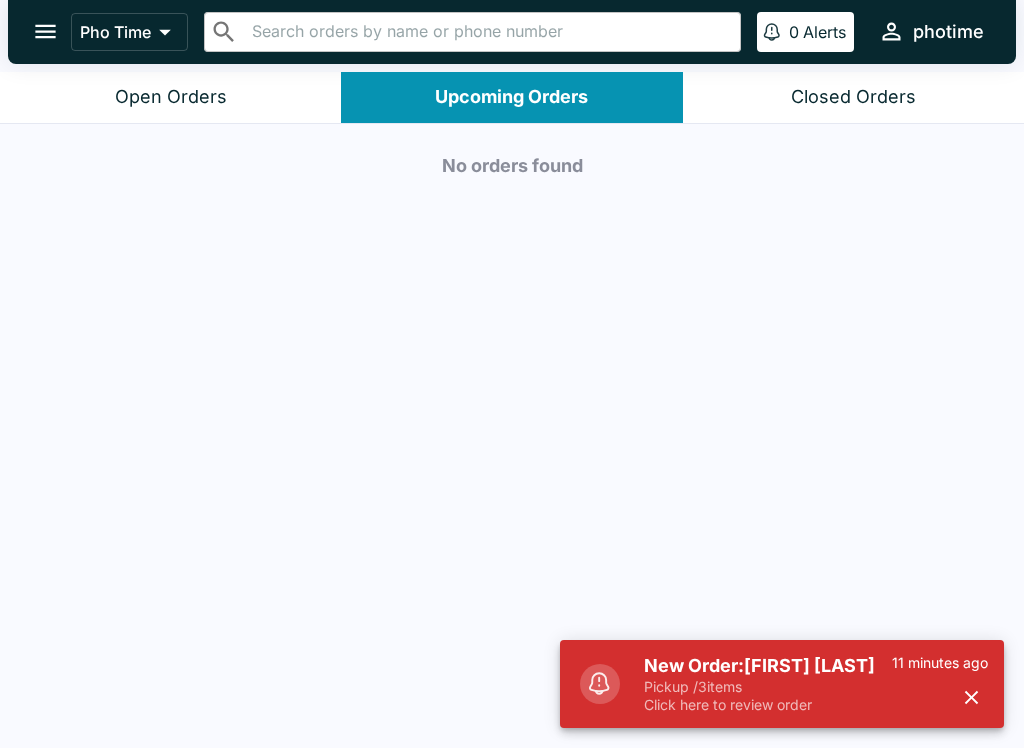 click on "Open Orders" at bounding box center [170, 97] 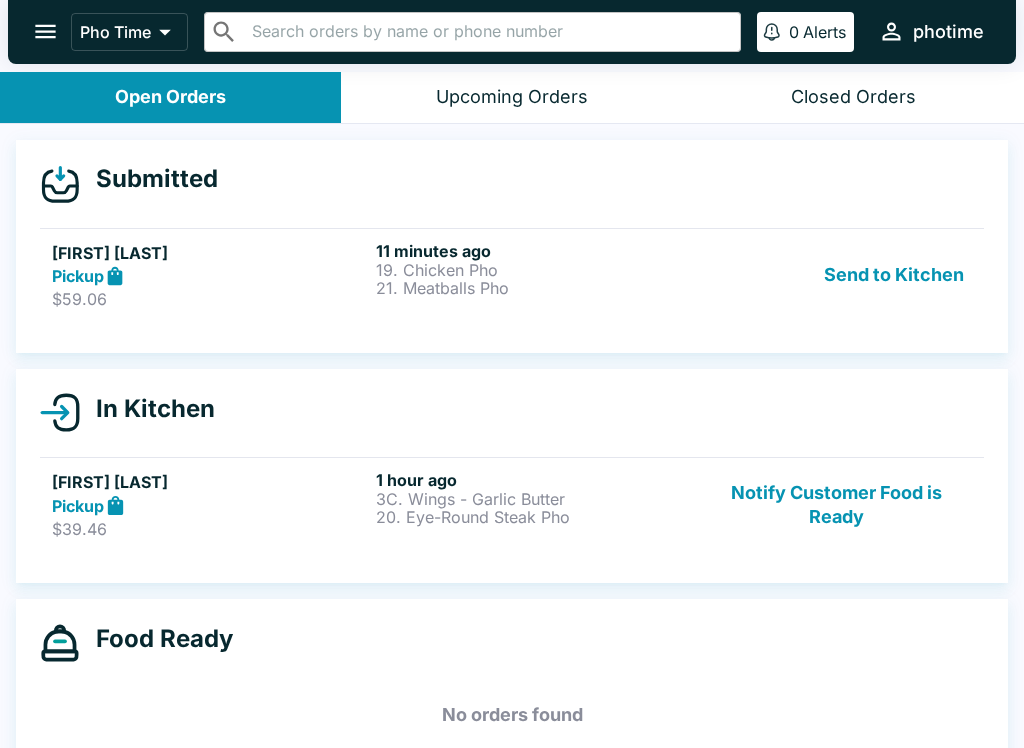 click on "Send to Kitchen" at bounding box center [894, 275] 